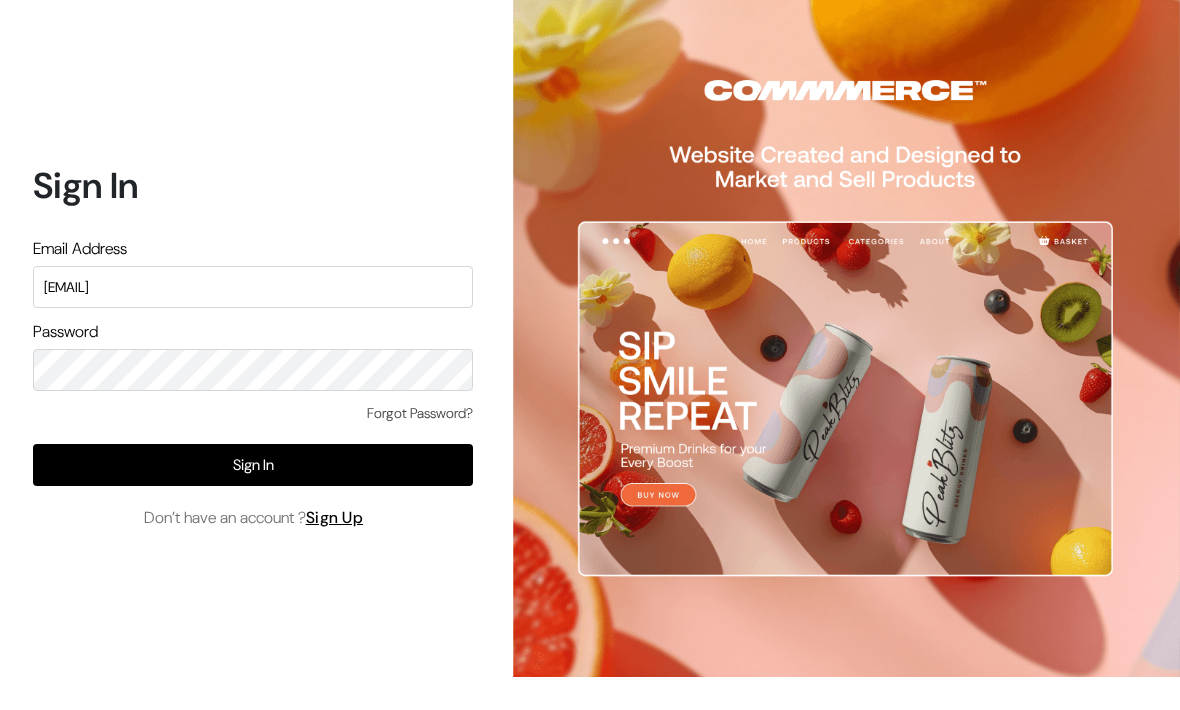 scroll, scrollTop: 147, scrollLeft: 0, axis: vertical 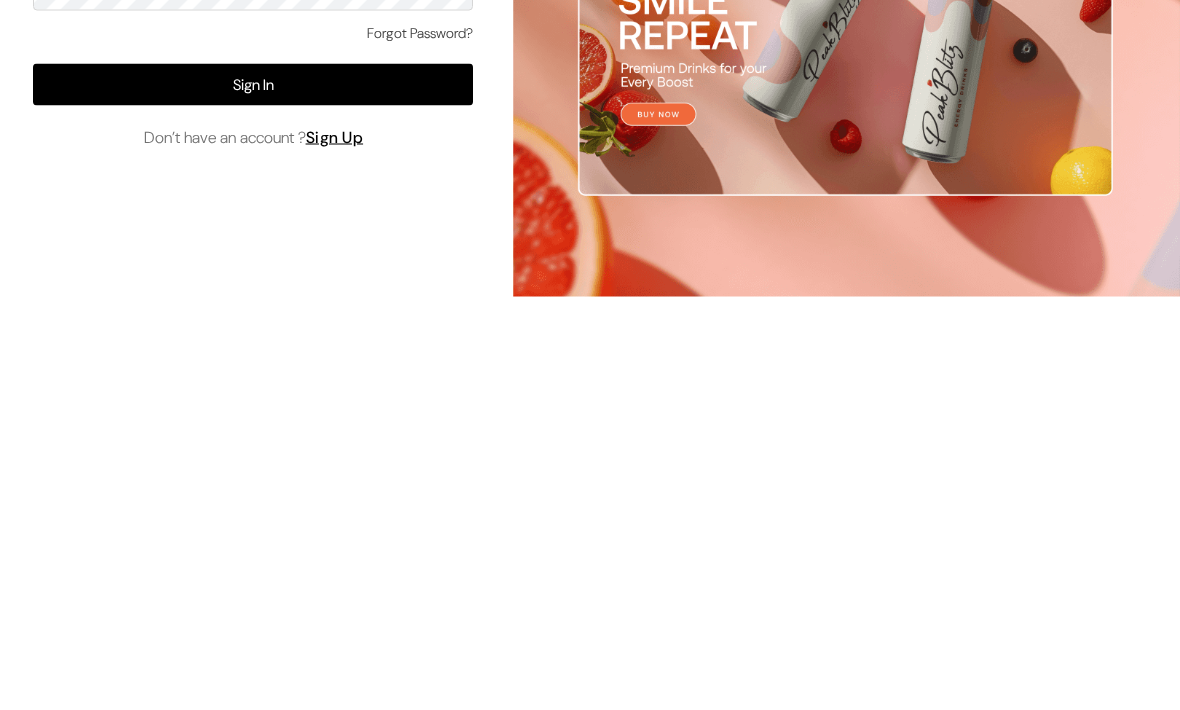 click on "Sign In" at bounding box center (253, 465) 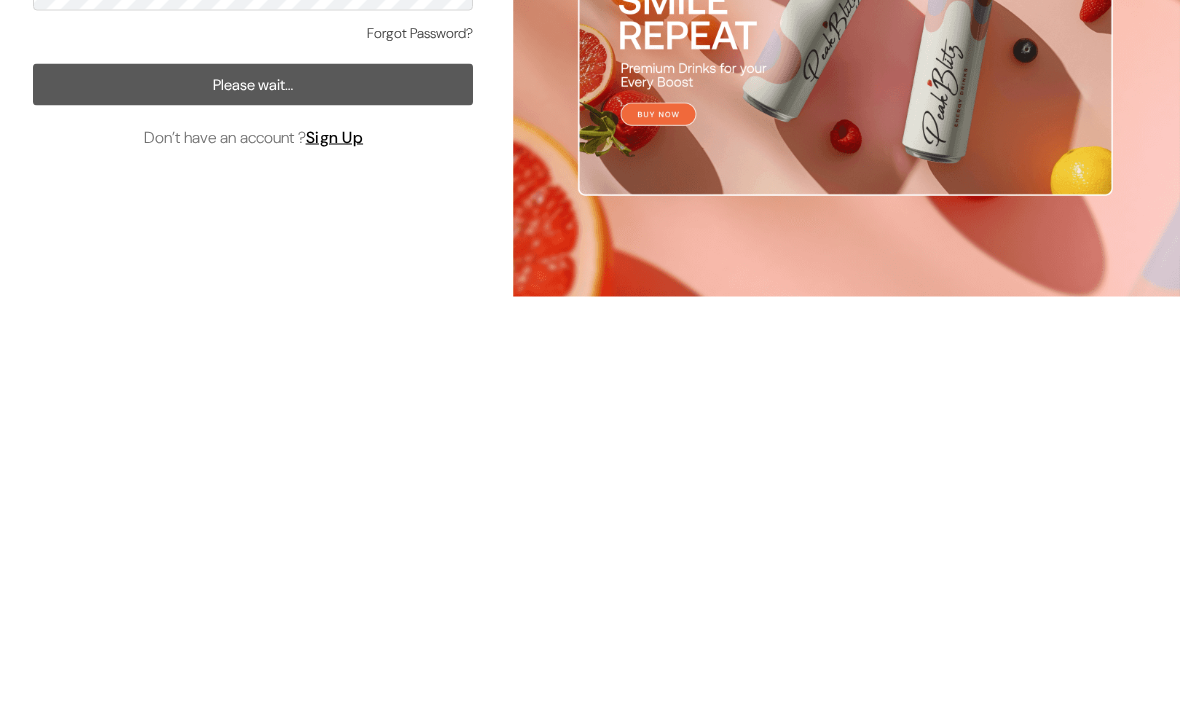 scroll, scrollTop: 66, scrollLeft: 0, axis: vertical 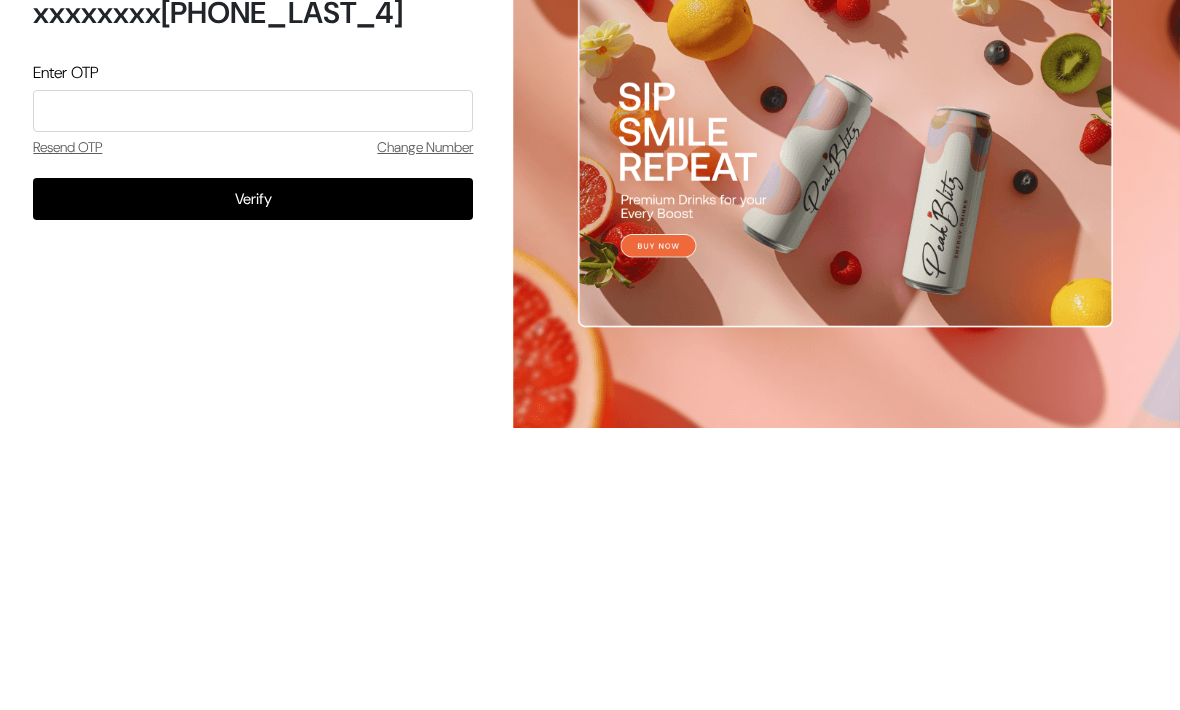 click on "Change Number" at bounding box center (425, 396) 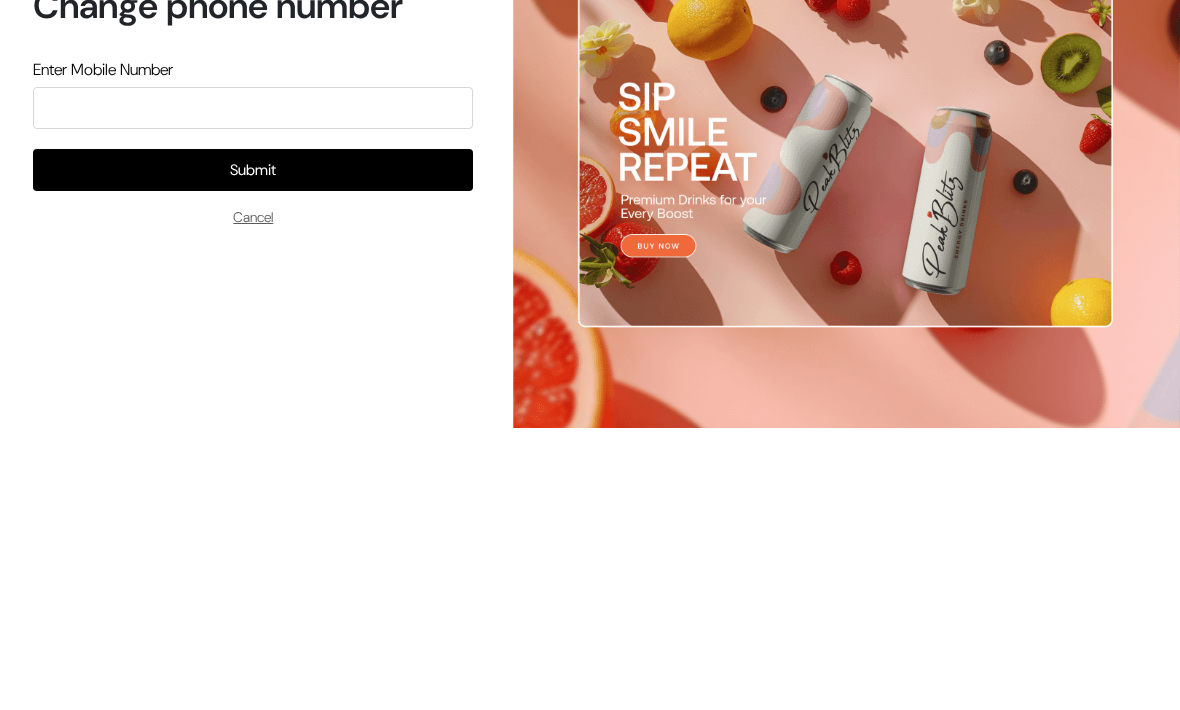 click on "Cancel" at bounding box center (253, 466) 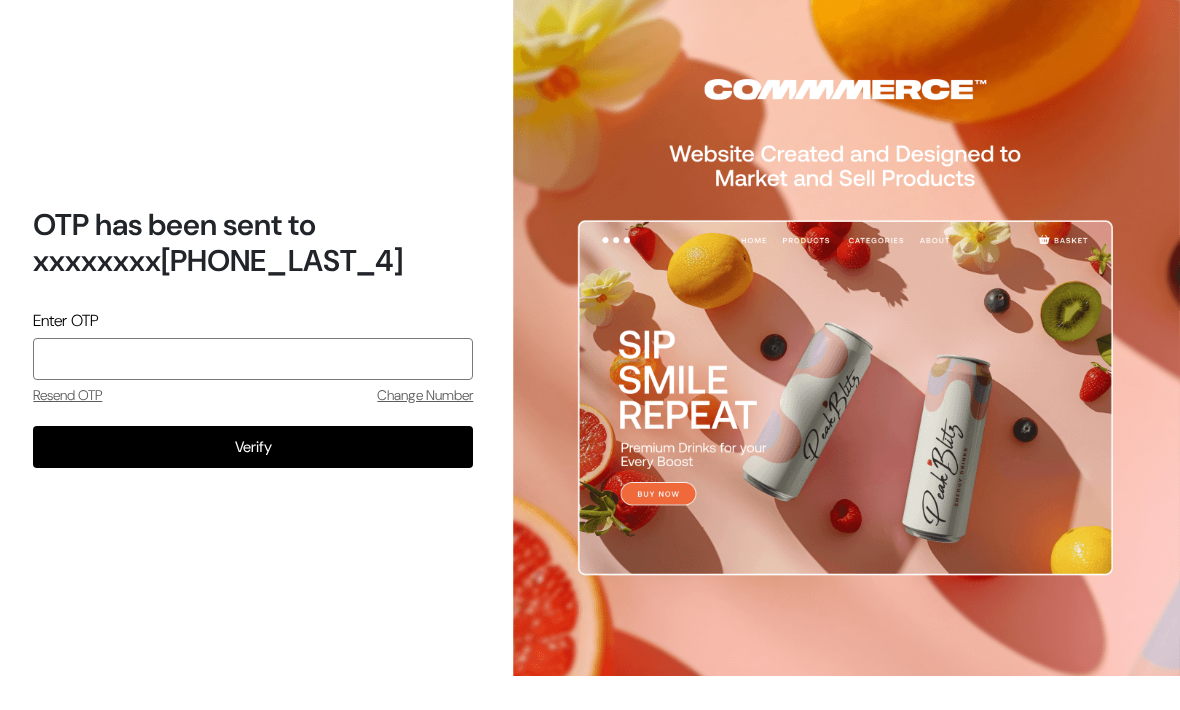 click at bounding box center (253, 360) 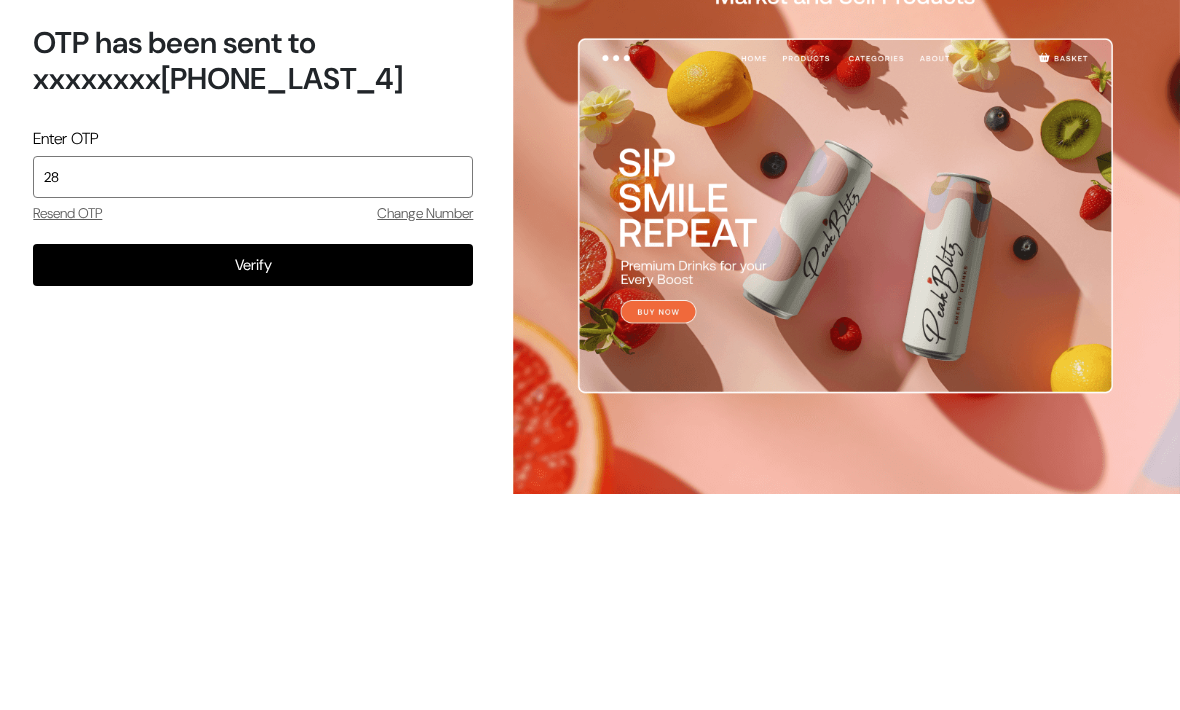 type on "2819" 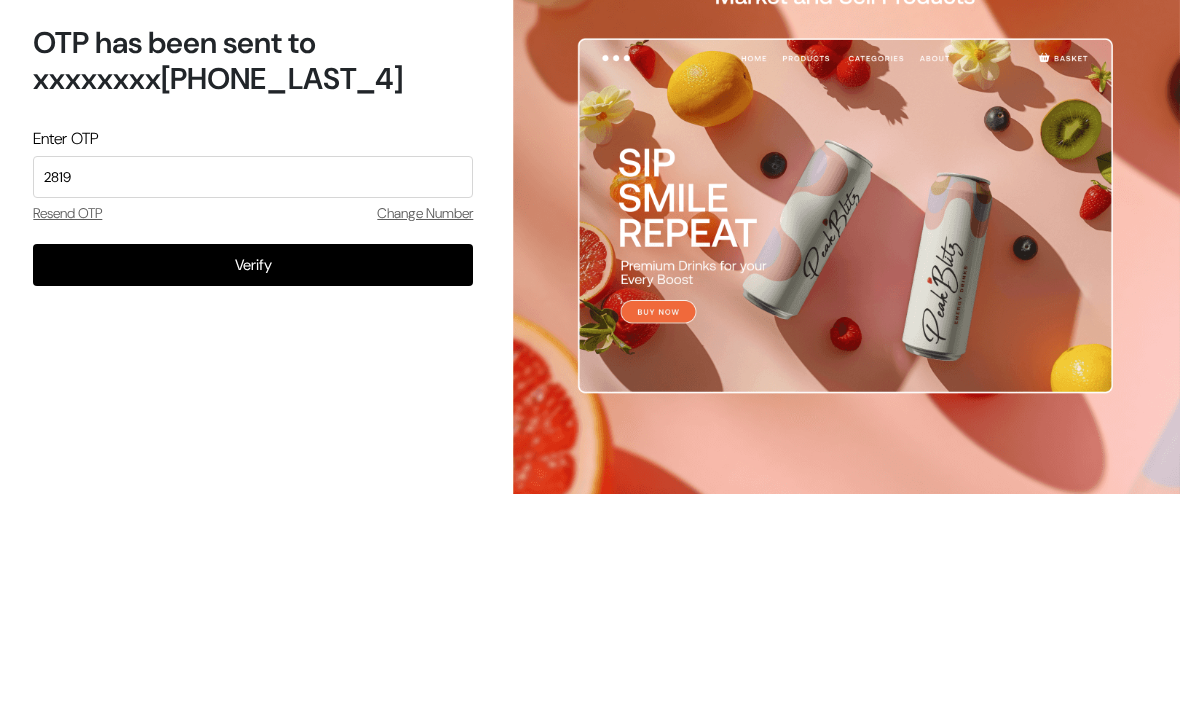 click on "Verify" at bounding box center [253, 448] 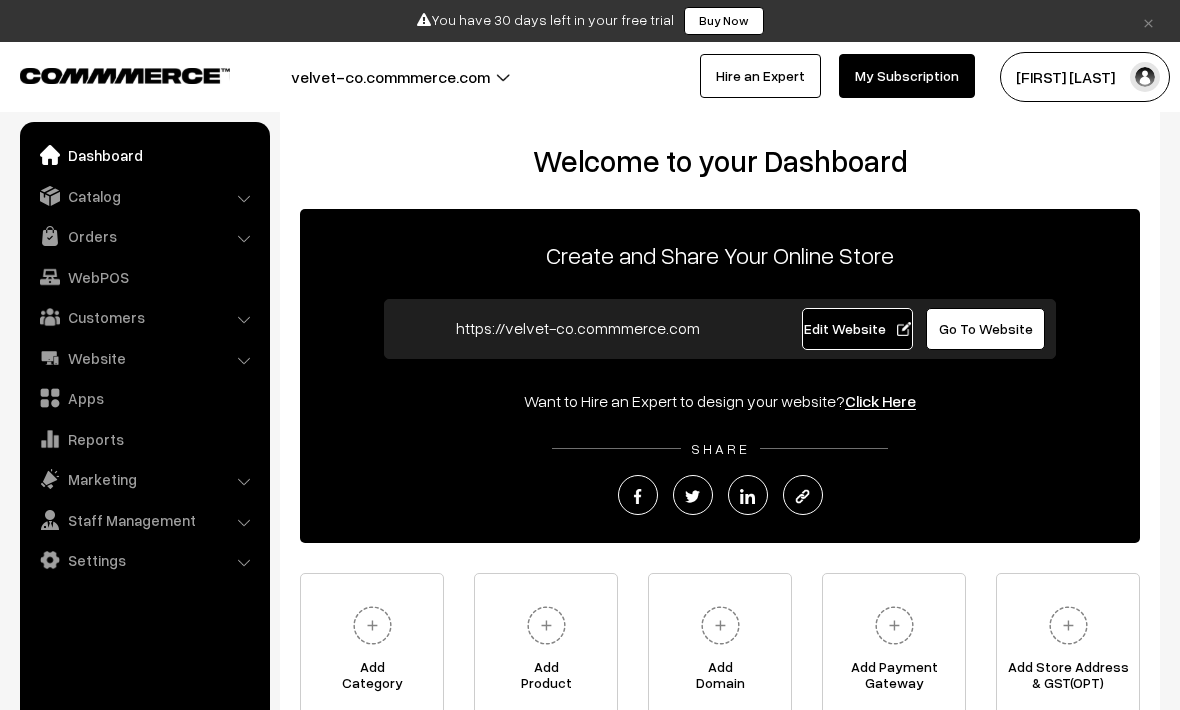 scroll, scrollTop: 17, scrollLeft: 0, axis: vertical 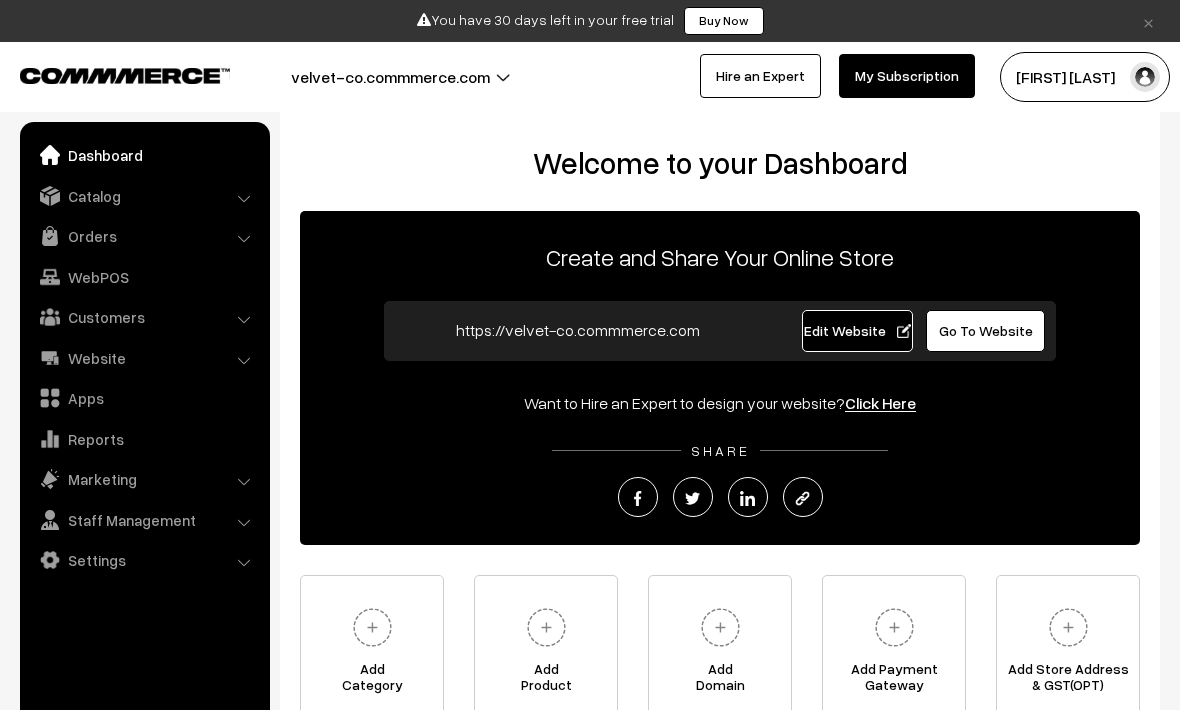 click on "My Subscription" at bounding box center (907, 76) 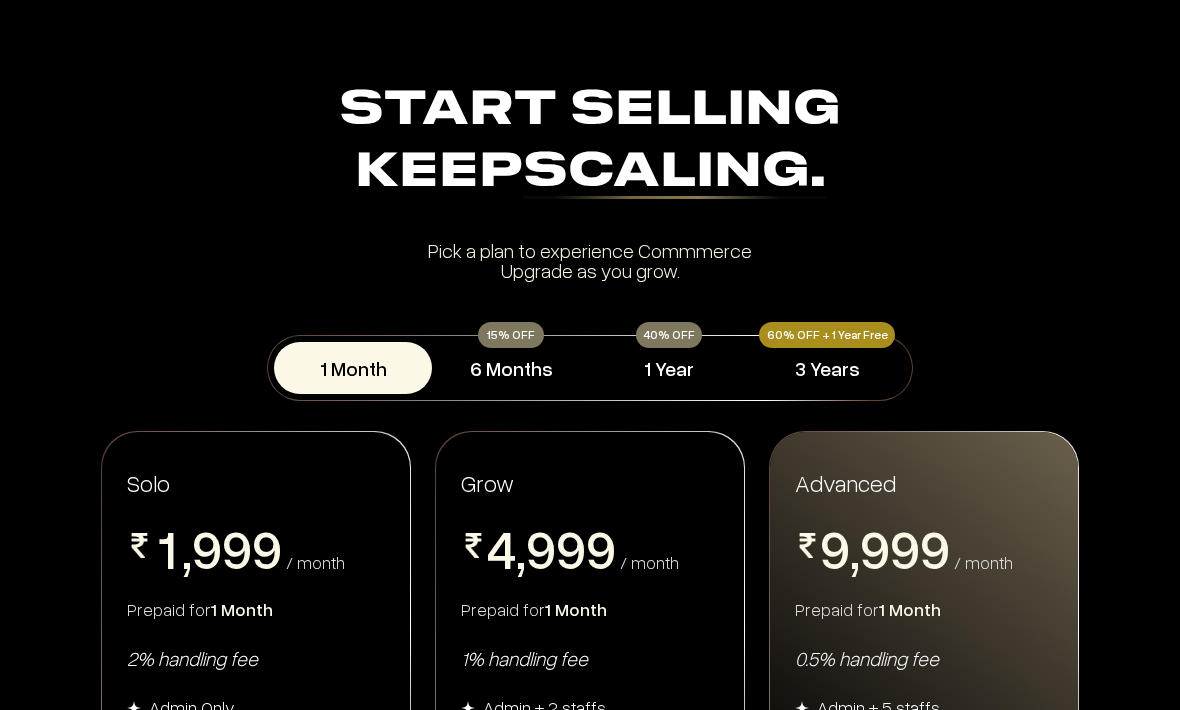 scroll, scrollTop: 0, scrollLeft: 0, axis: both 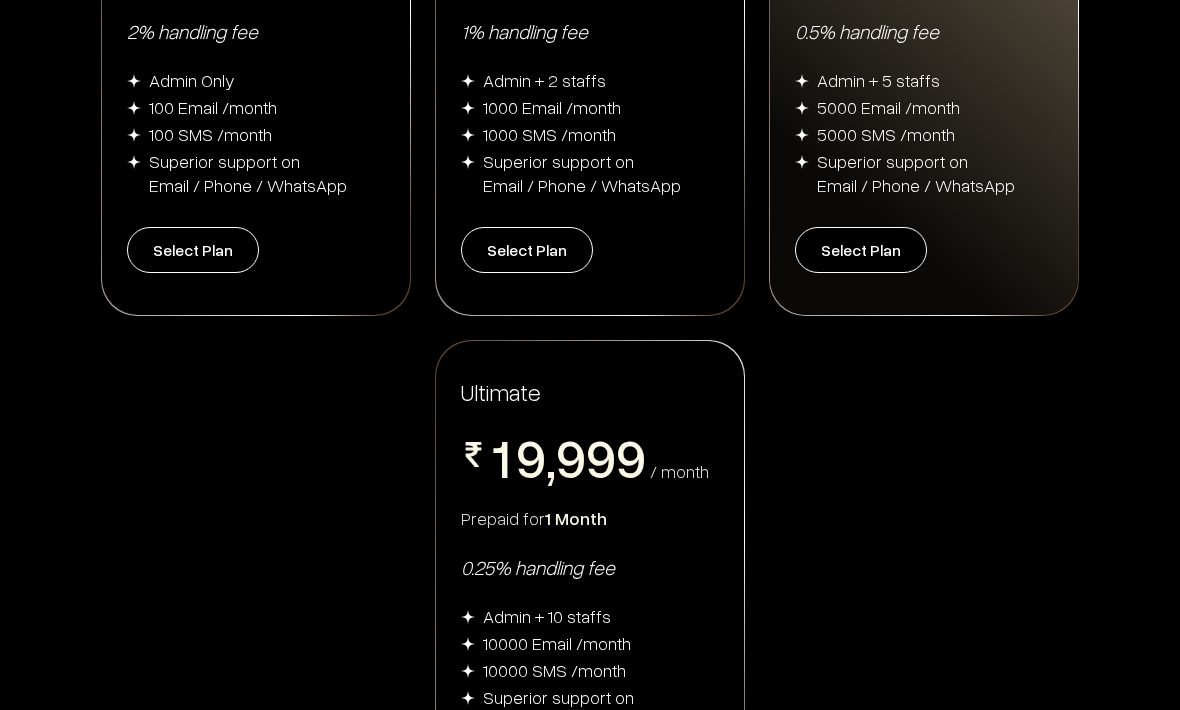 click on "Select Plan" at bounding box center (193, 250) 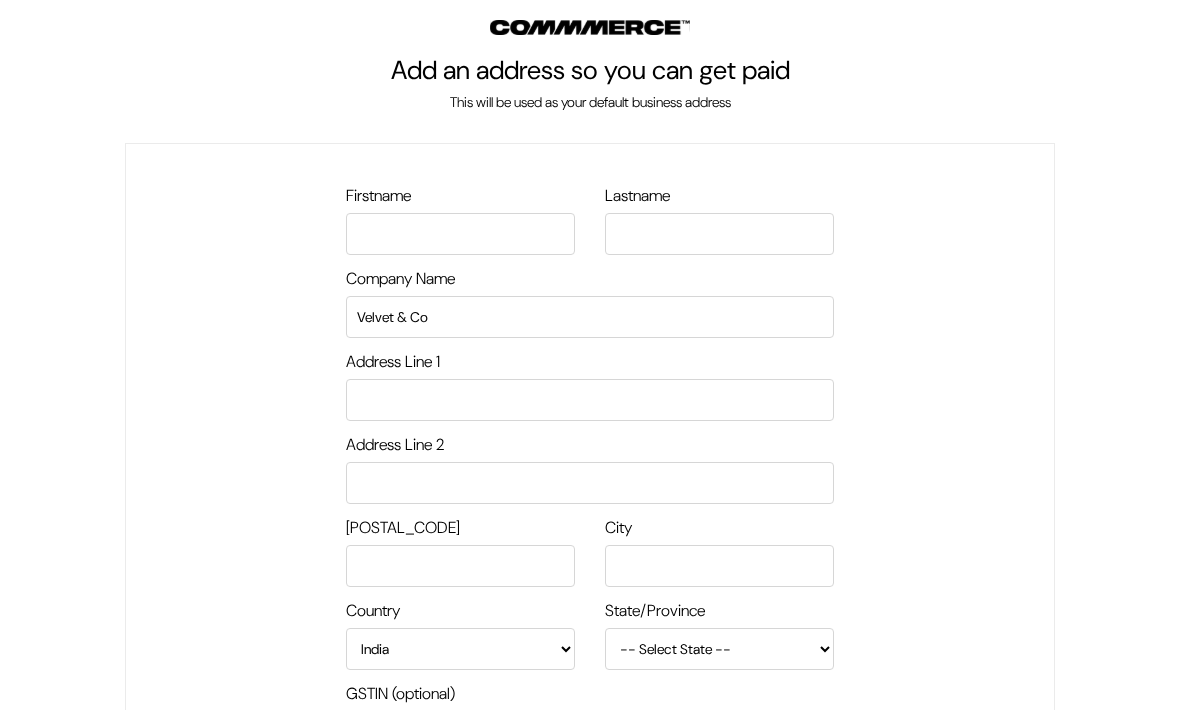 scroll, scrollTop: 0, scrollLeft: 0, axis: both 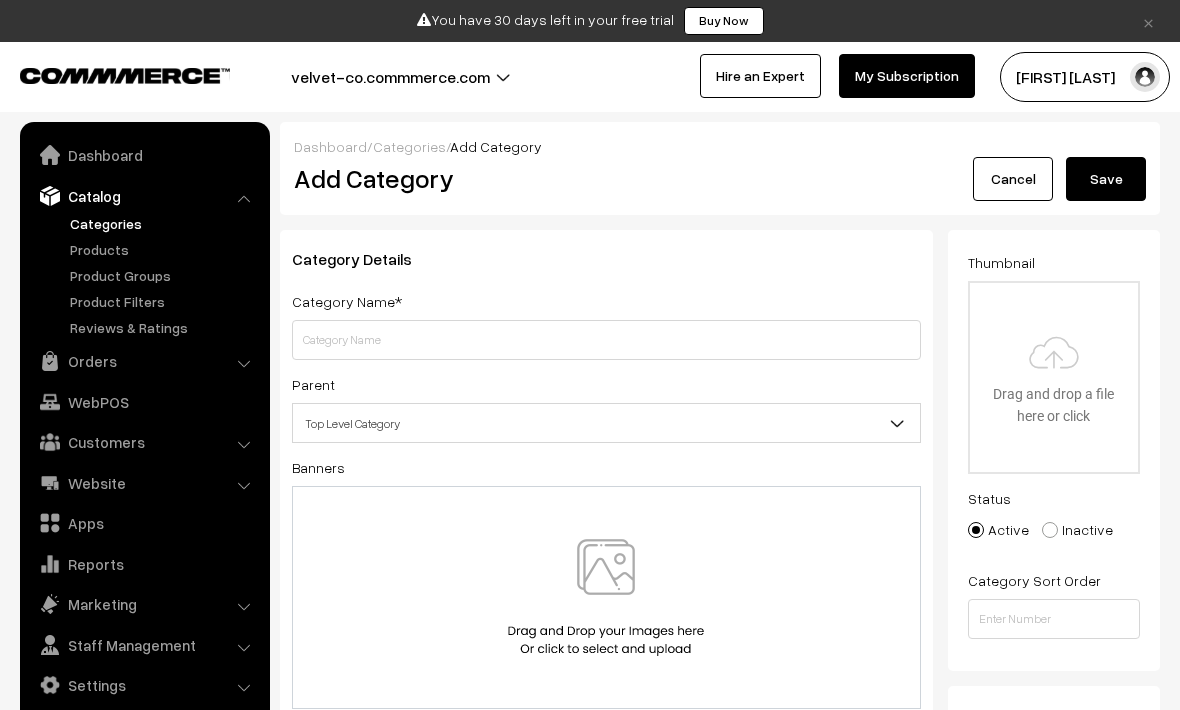 click on "Products" at bounding box center (164, 249) 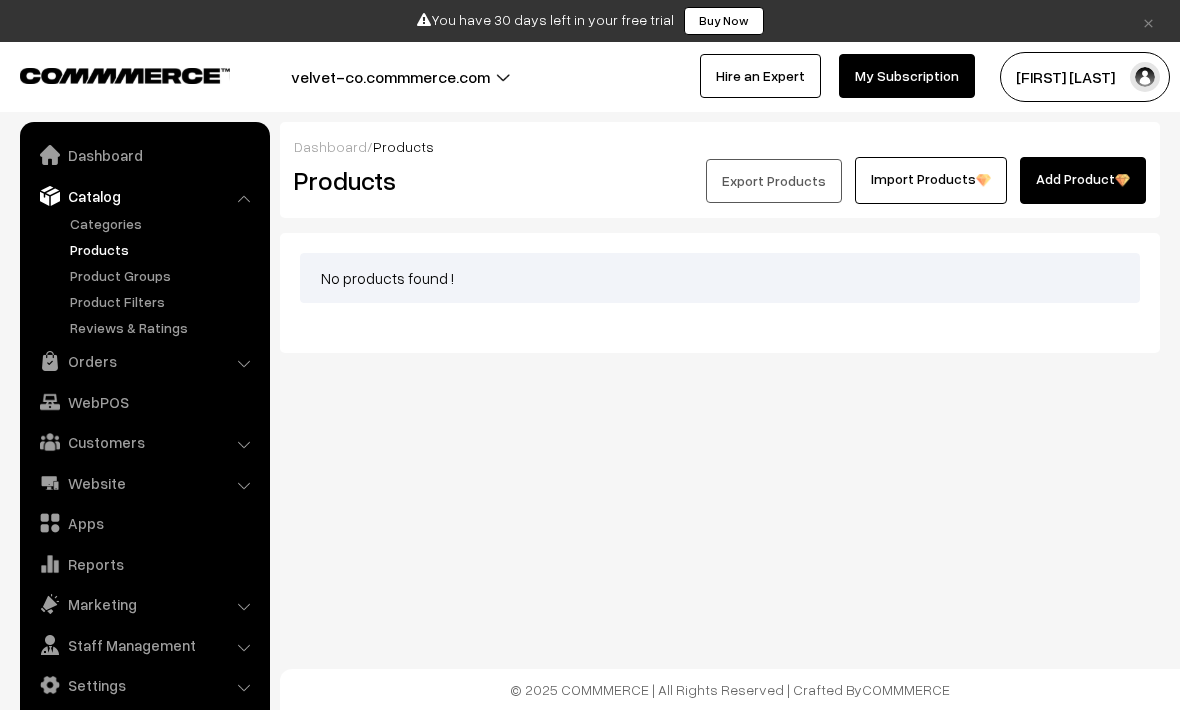 scroll, scrollTop: 0, scrollLeft: 0, axis: both 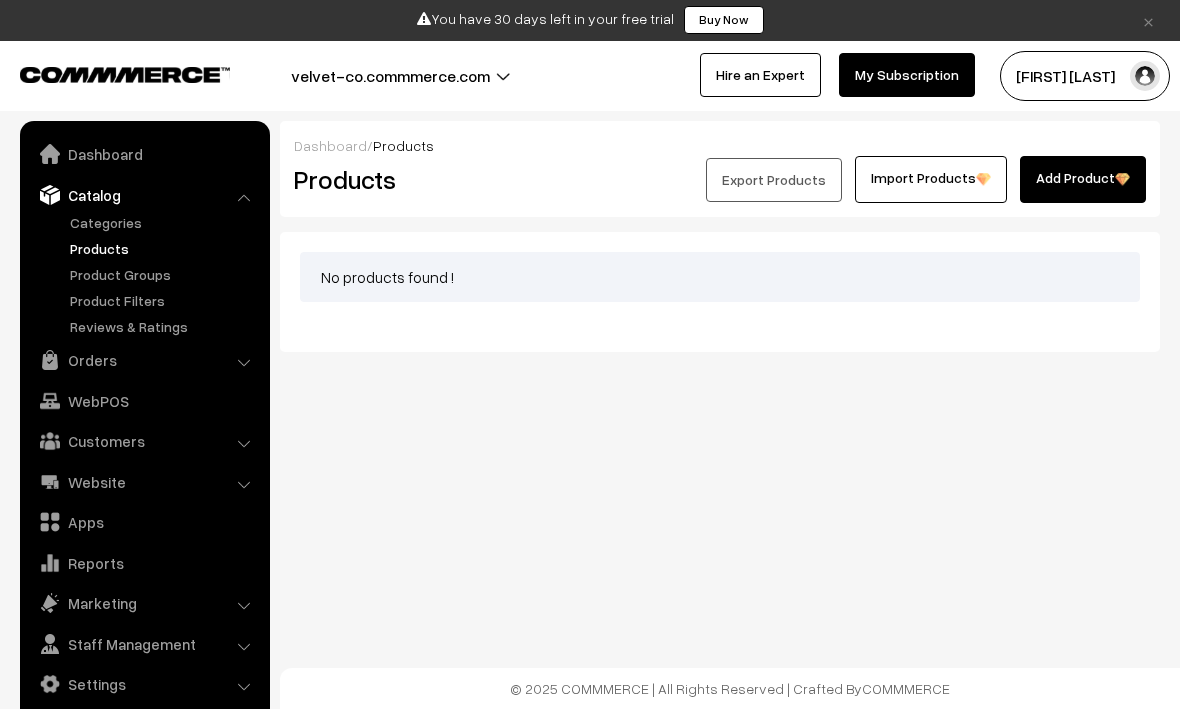 click on "velvet-co.commmerce.com" at bounding box center [390, 77] 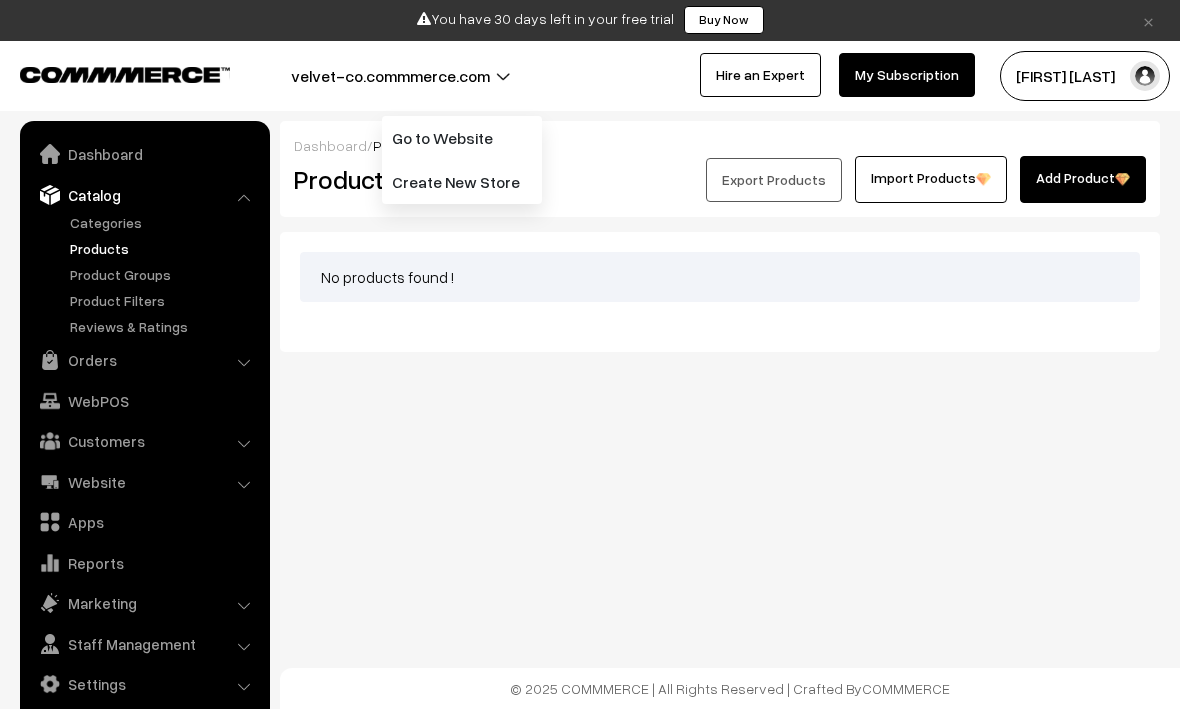 click on "Go to Website" at bounding box center [462, 139] 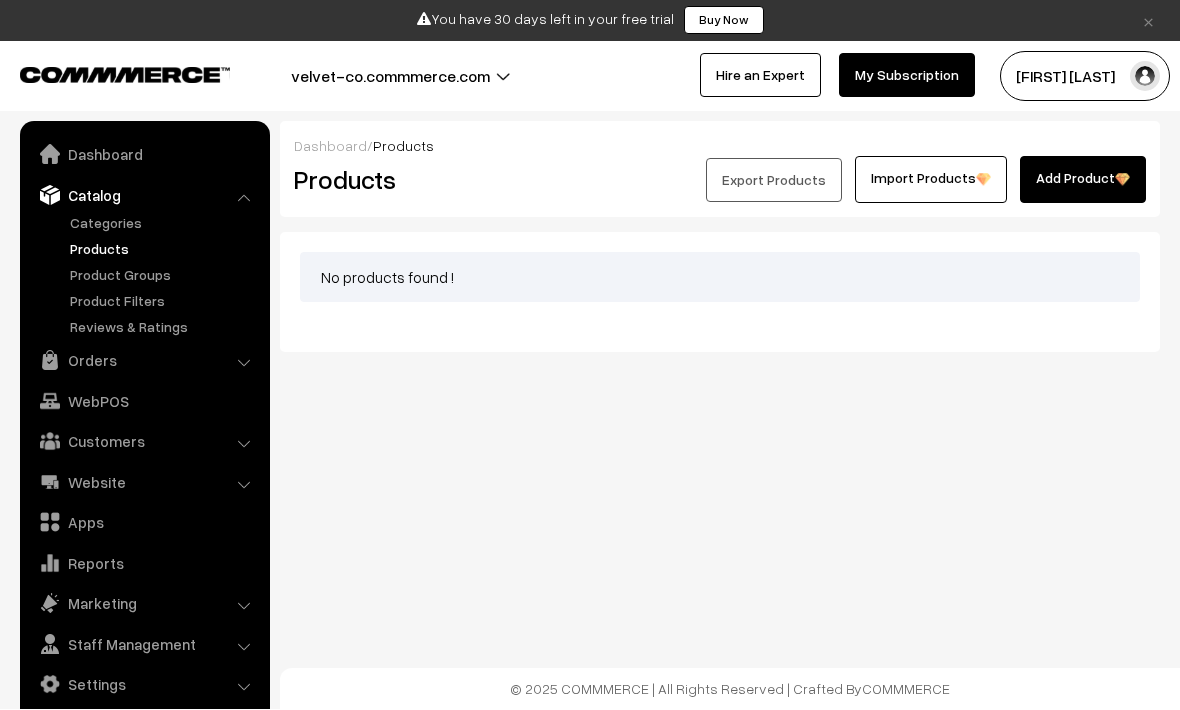 click at bounding box center [50, 361] 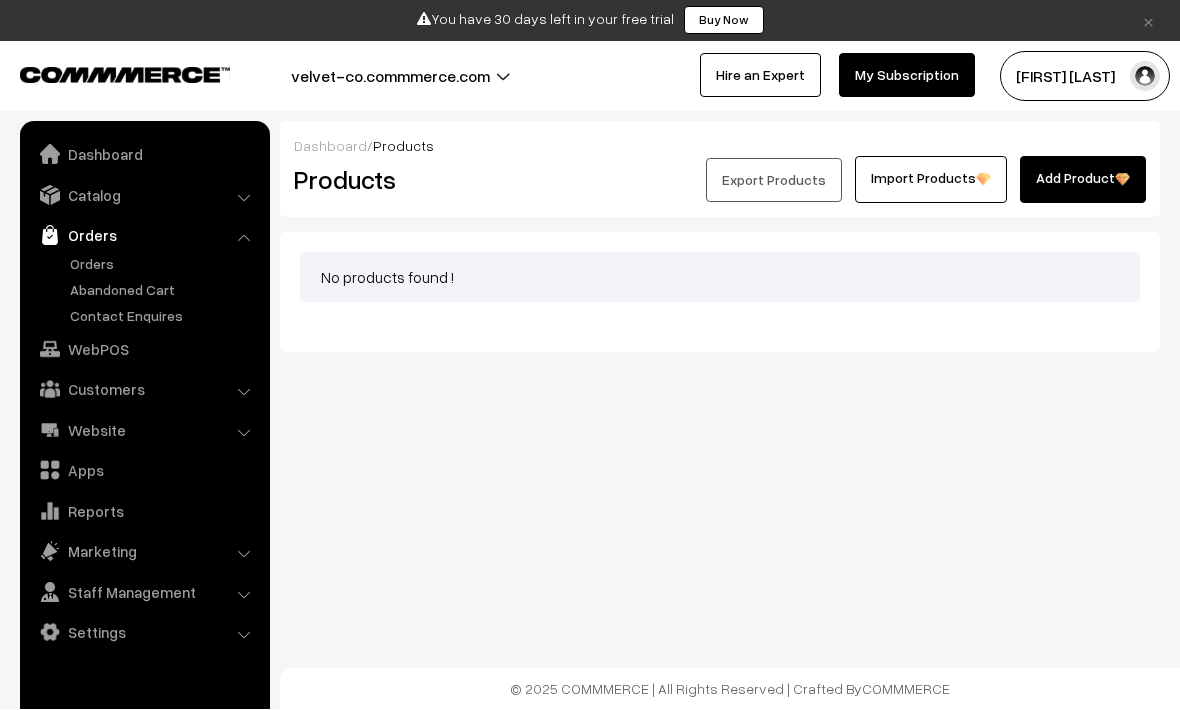click at bounding box center (50, 350) 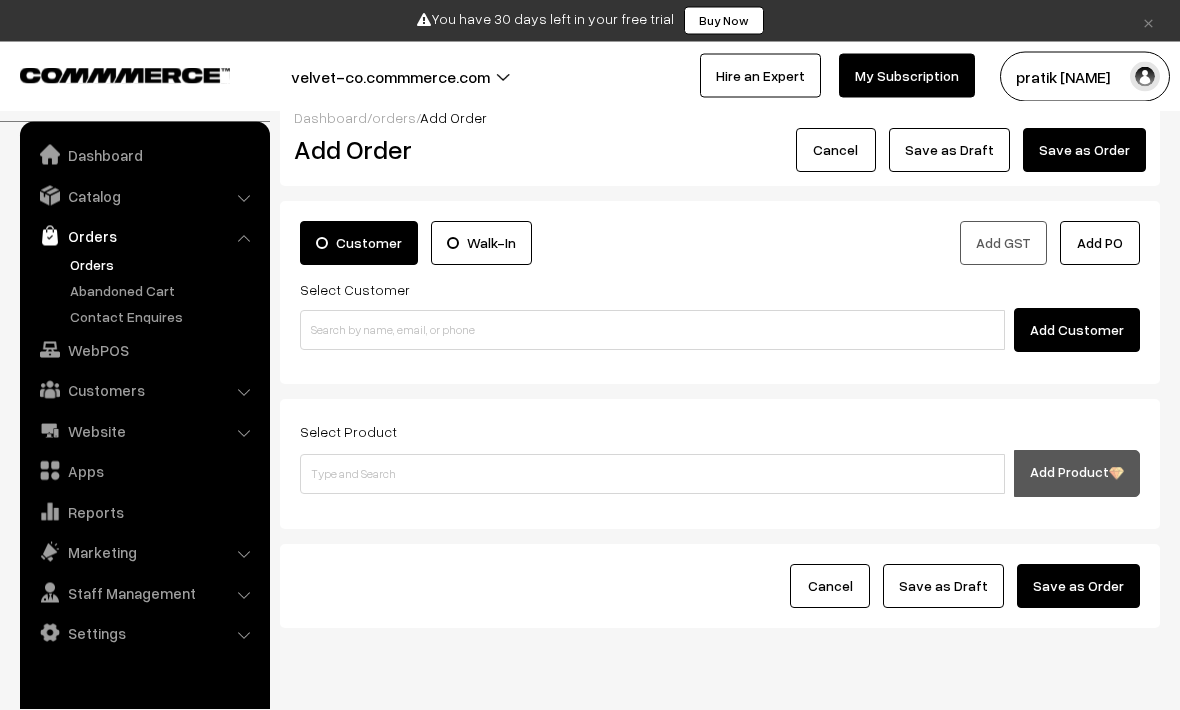 scroll, scrollTop: 28, scrollLeft: 0, axis: vertical 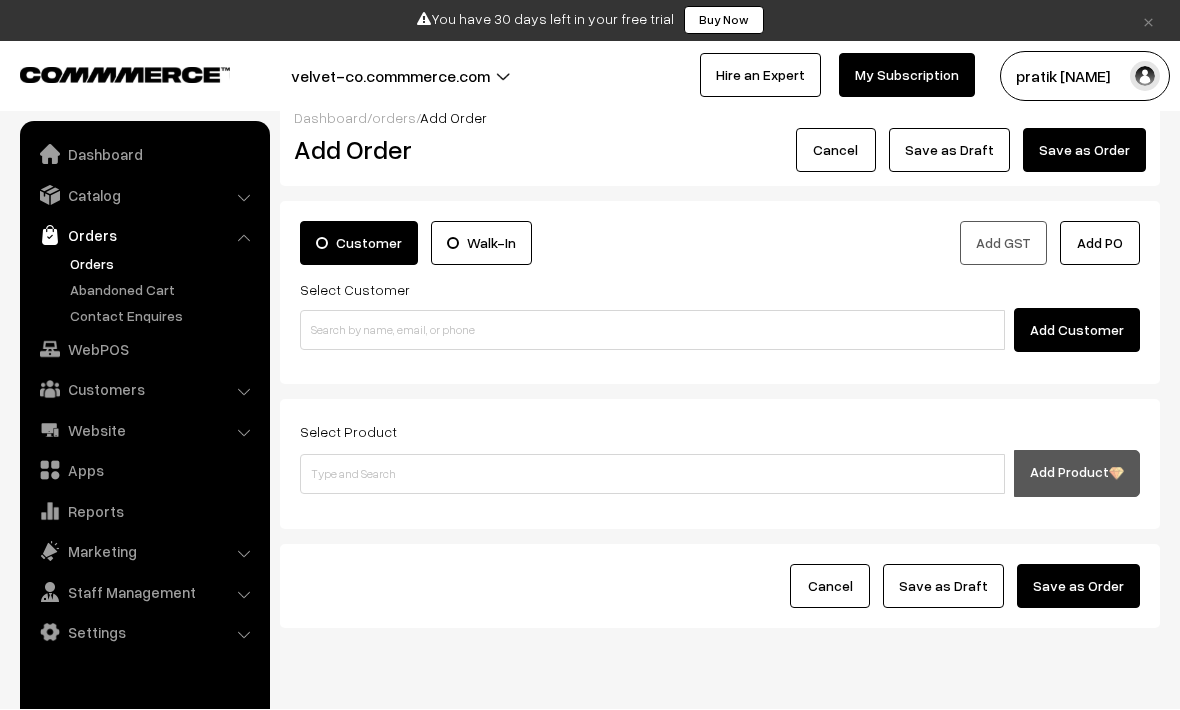 click at bounding box center [50, 471] 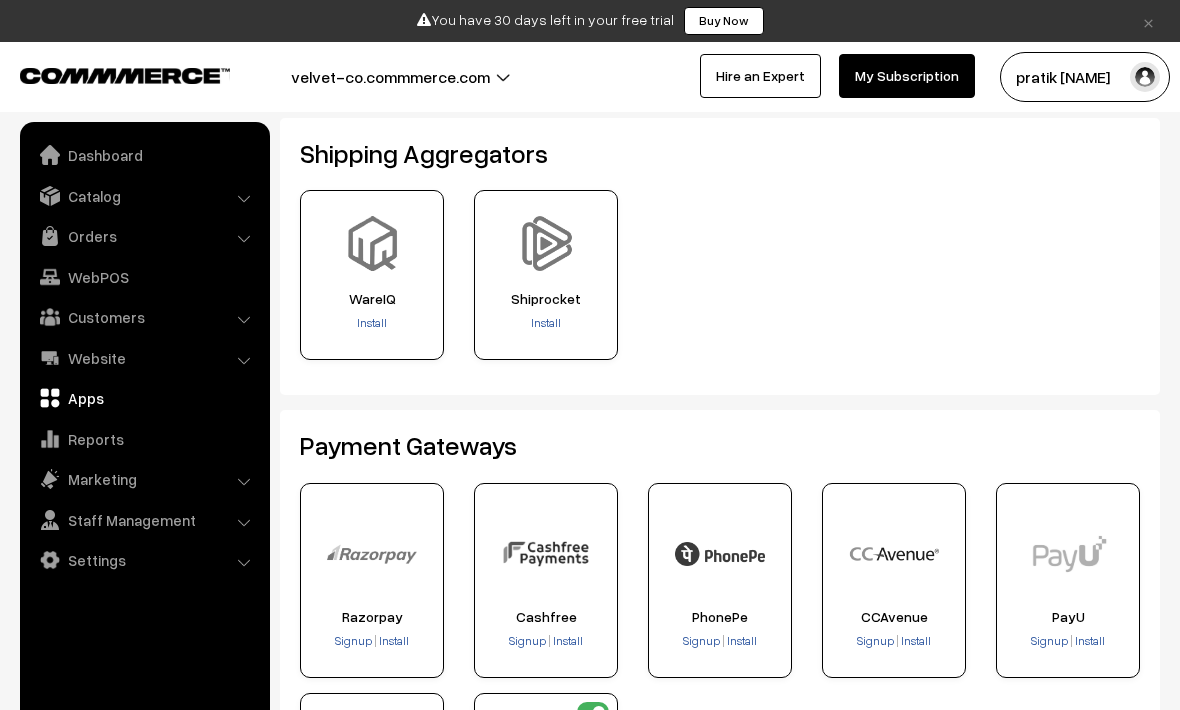 scroll, scrollTop: 85, scrollLeft: 0, axis: vertical 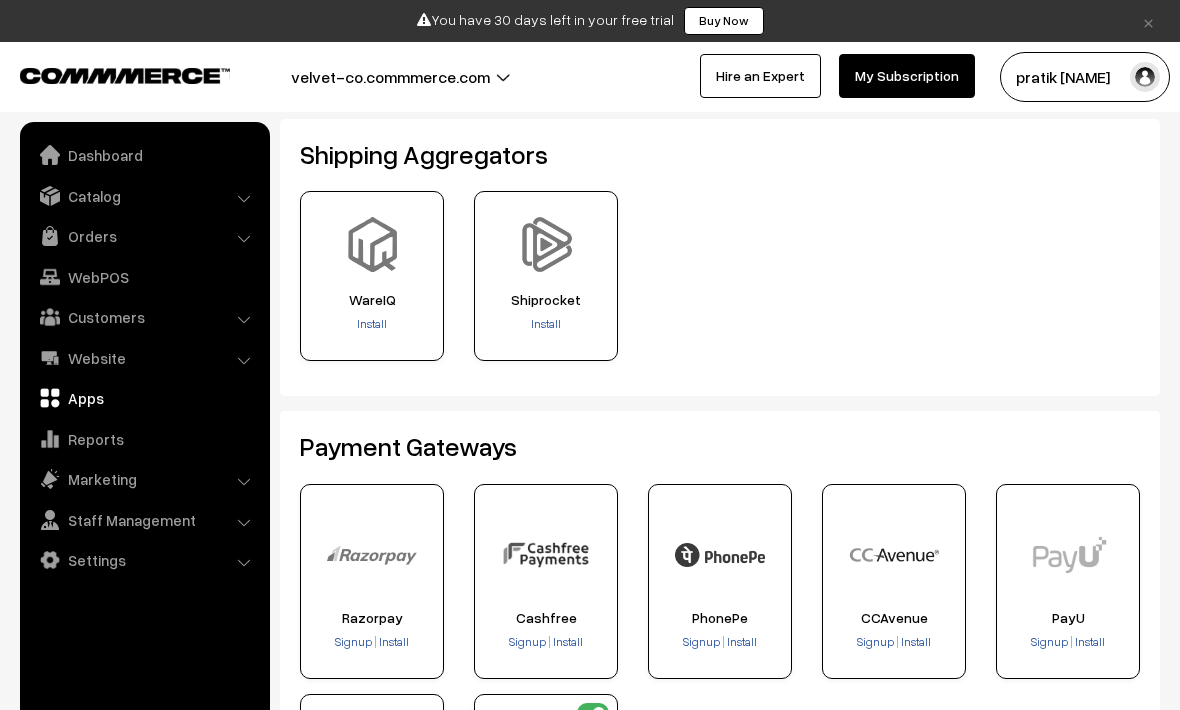 click at bounding box center [50, 520] 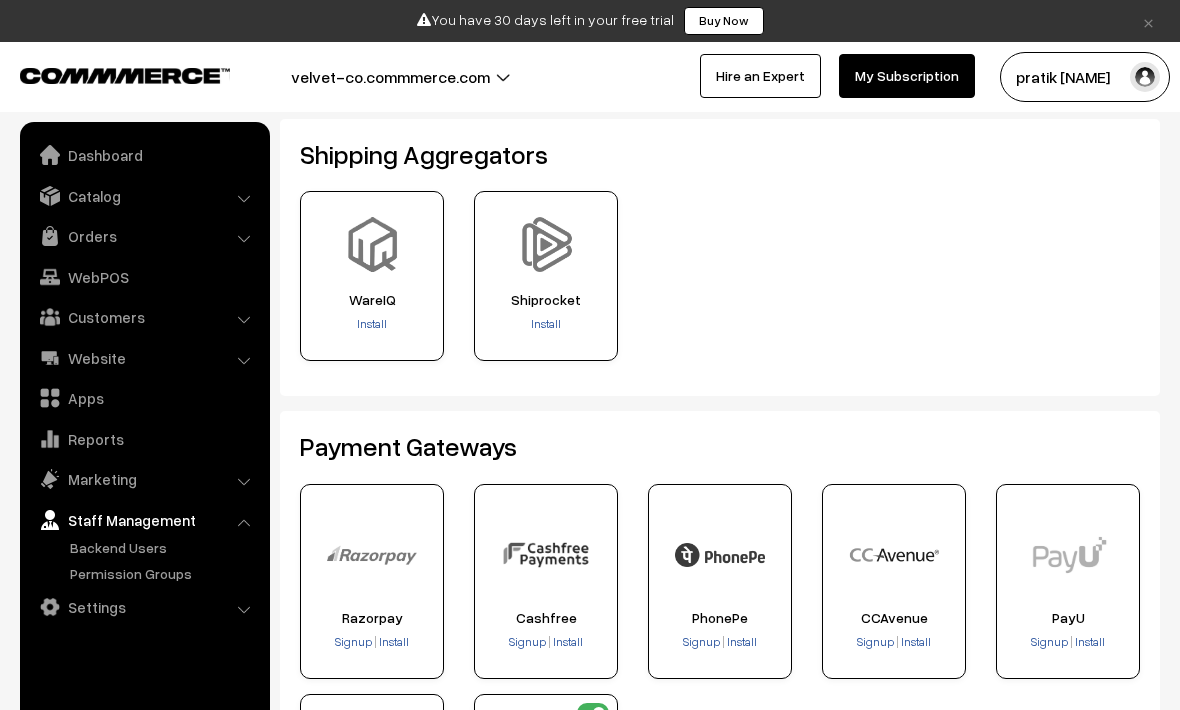 click at bounding box center [50, 155] 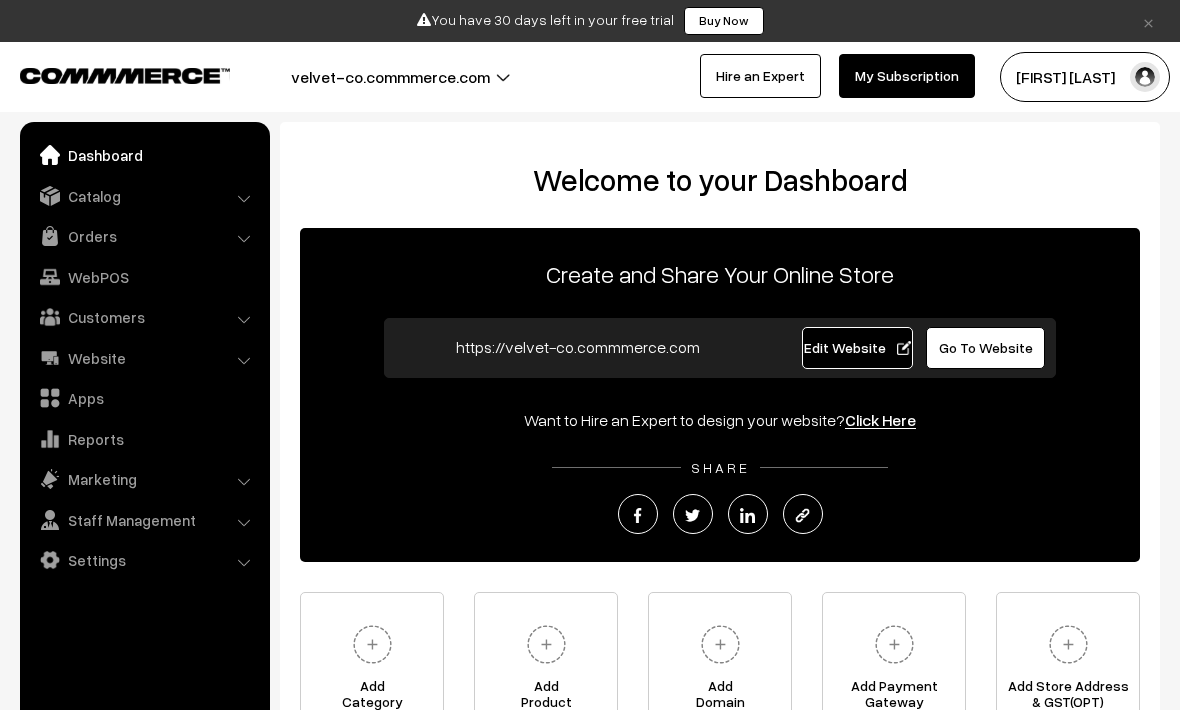 scroll, scrollTop: 0, scrollLeft: 0, axis: both 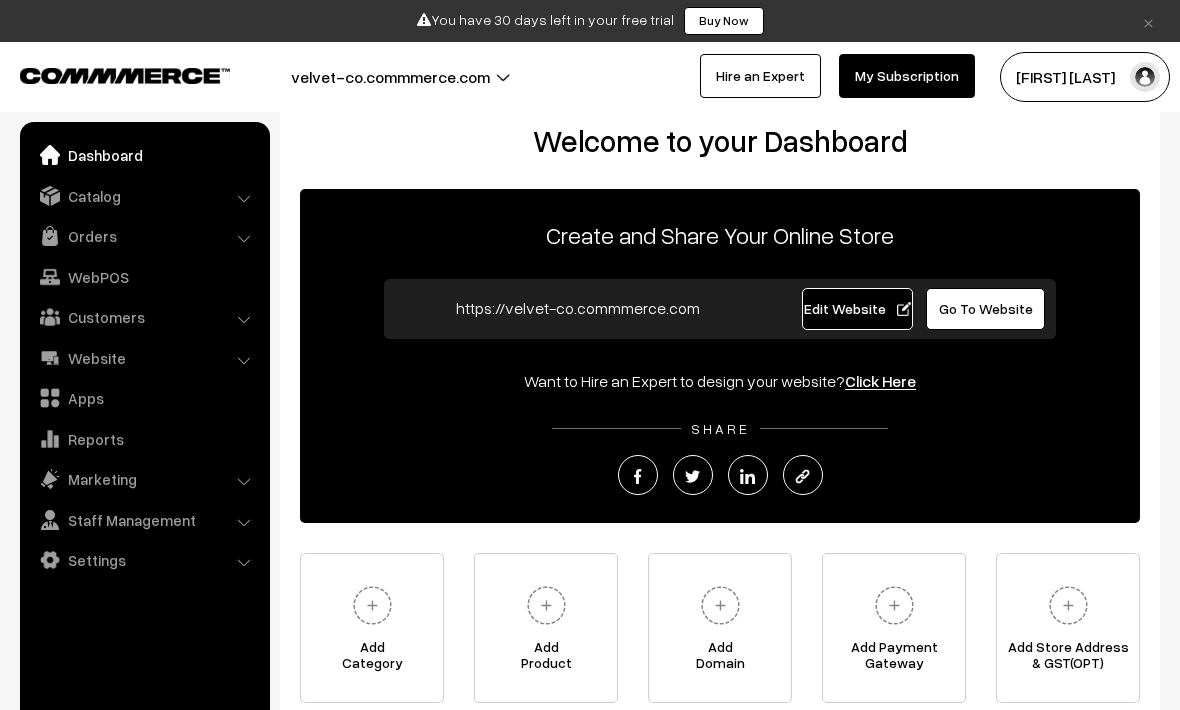 click at bounding box center [50, 196] 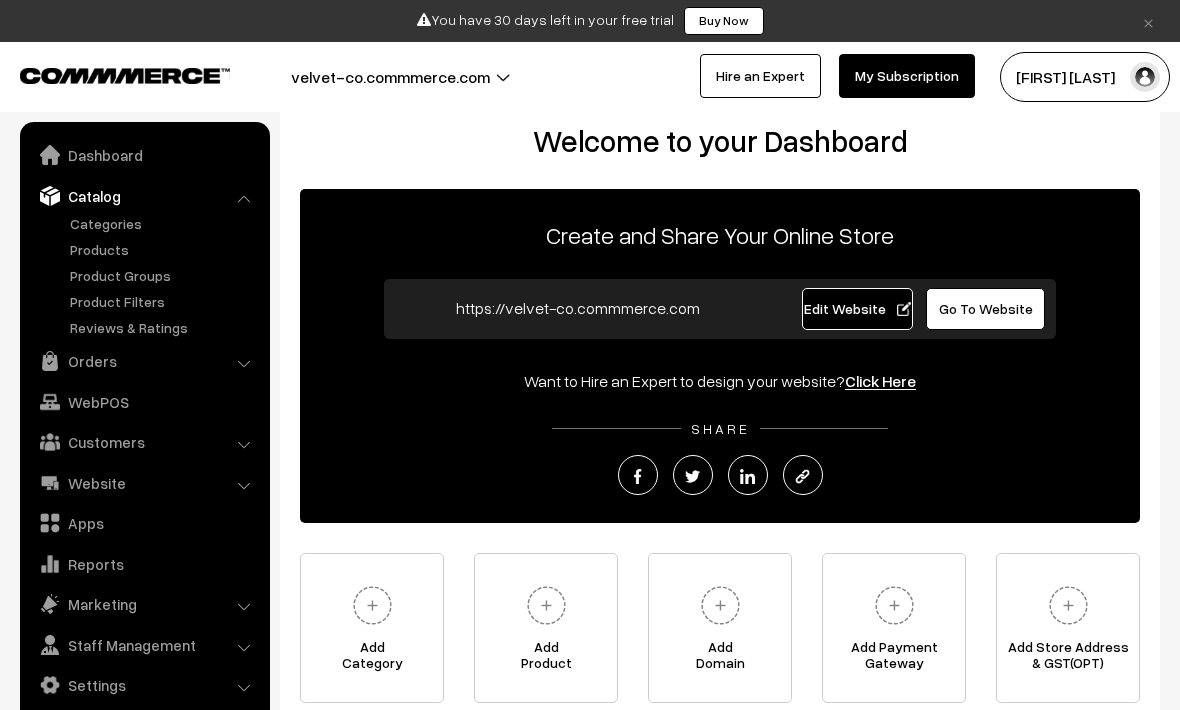 click on "Categories" at bounding box center [164, 223] 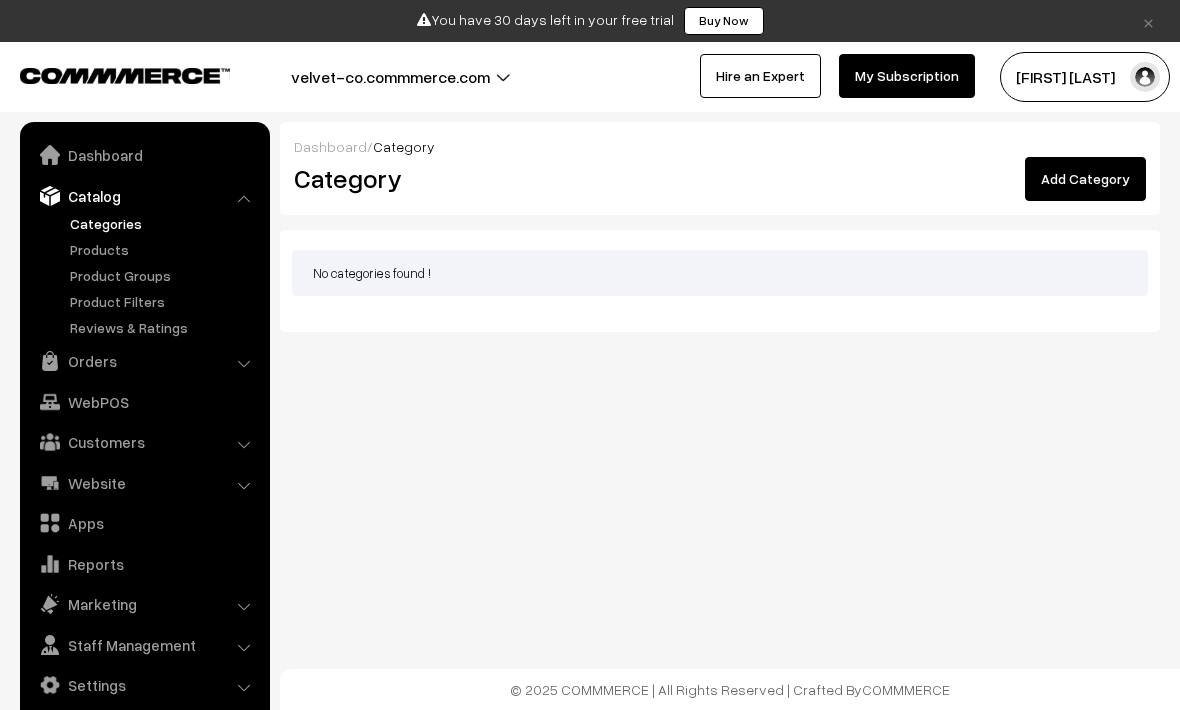 scroll, scrollTop: 0, scrollLeft: 0, axis: both 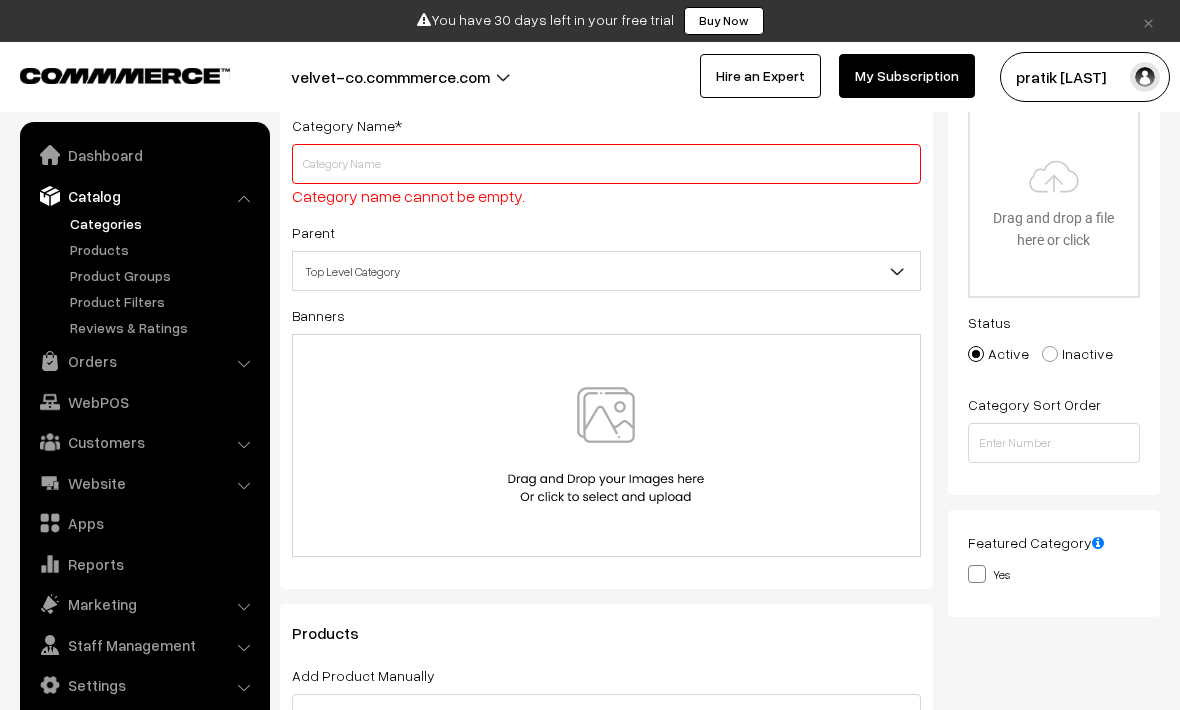 click on "Top Level Category" at bounding box center [606, 271] 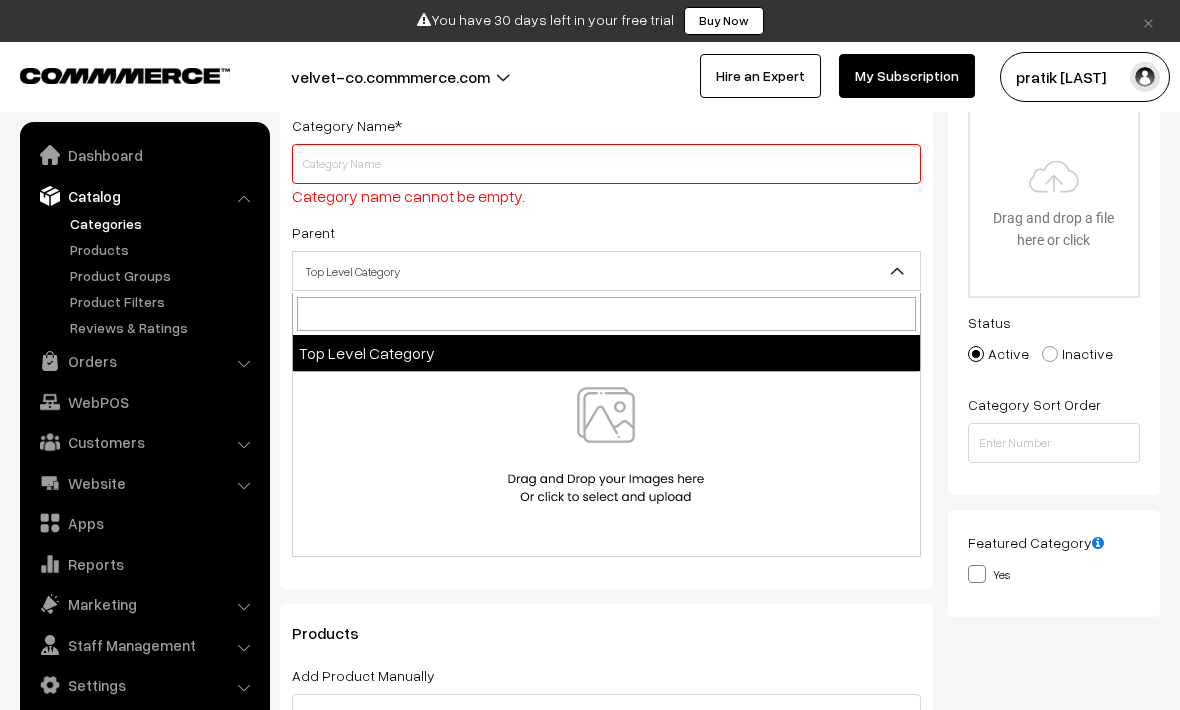 click at bounding box center [606, 314] 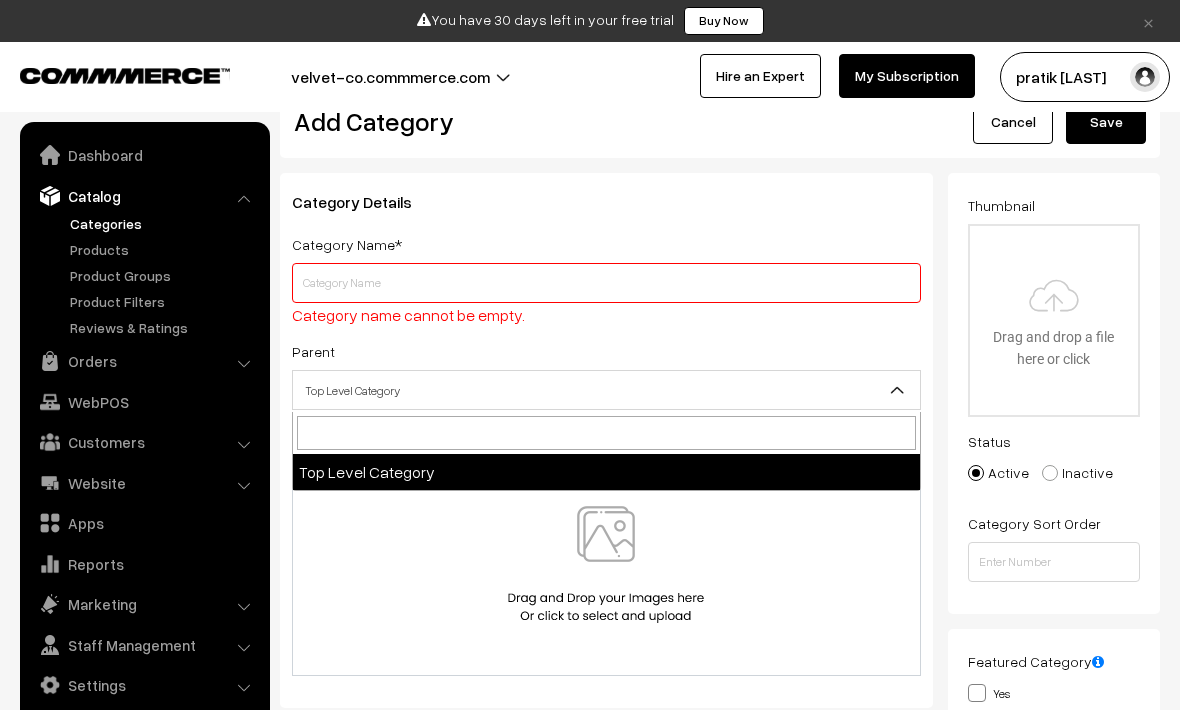 scroll, scrollTop: 0, scrollLeft: 0, axis: both 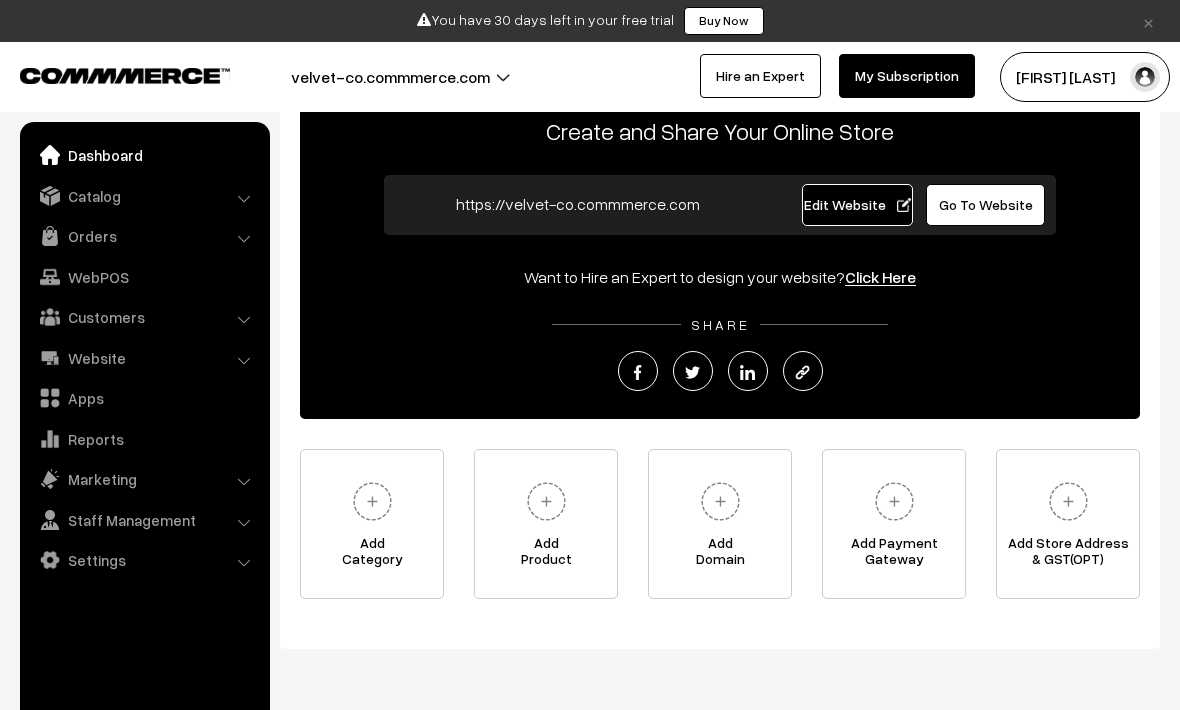 click at bounding box center [50, 479] 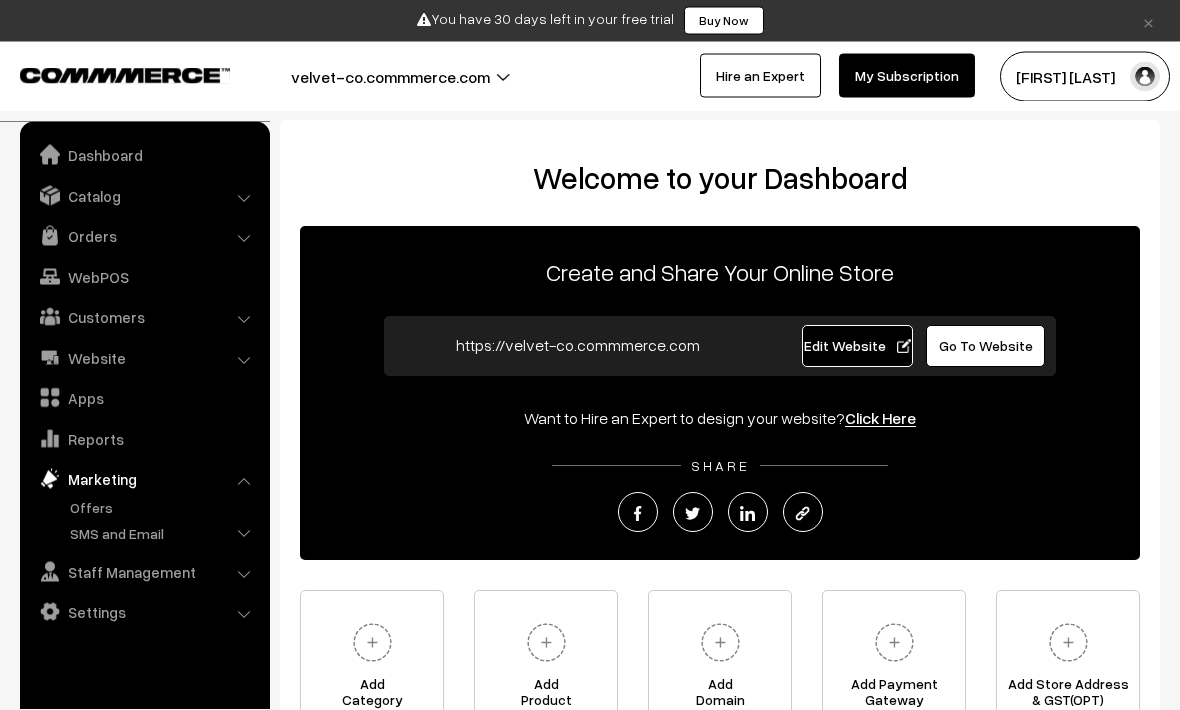 scroll, scrollTop: 0, scrollLeft: 0, axis: both 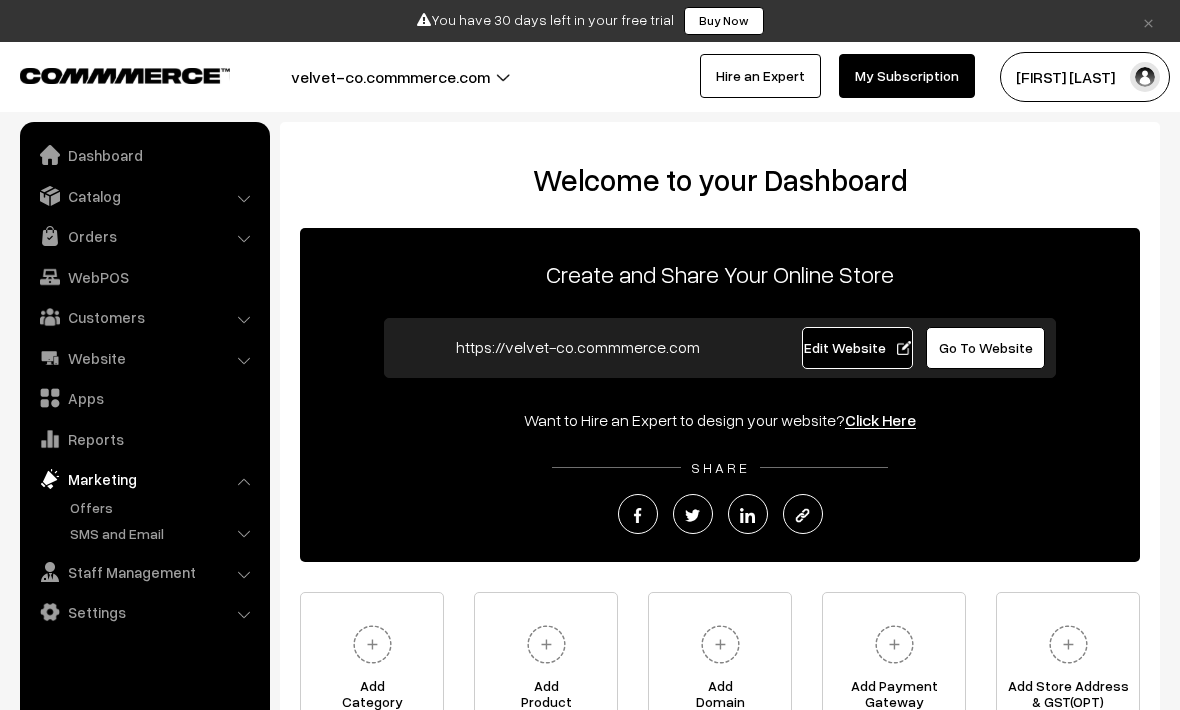 click on "My Subscription" at bounding box center [907, 76] 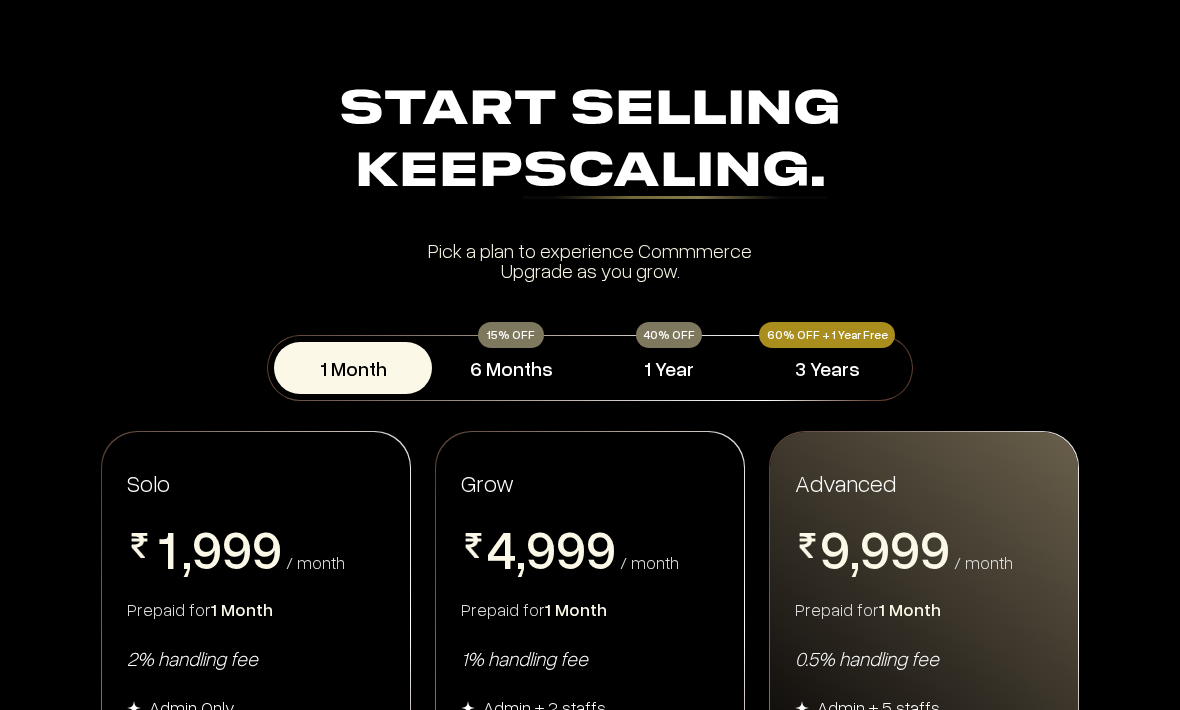 scroll, scrollTop: 211, scrollLeft: 0, axis: vertical 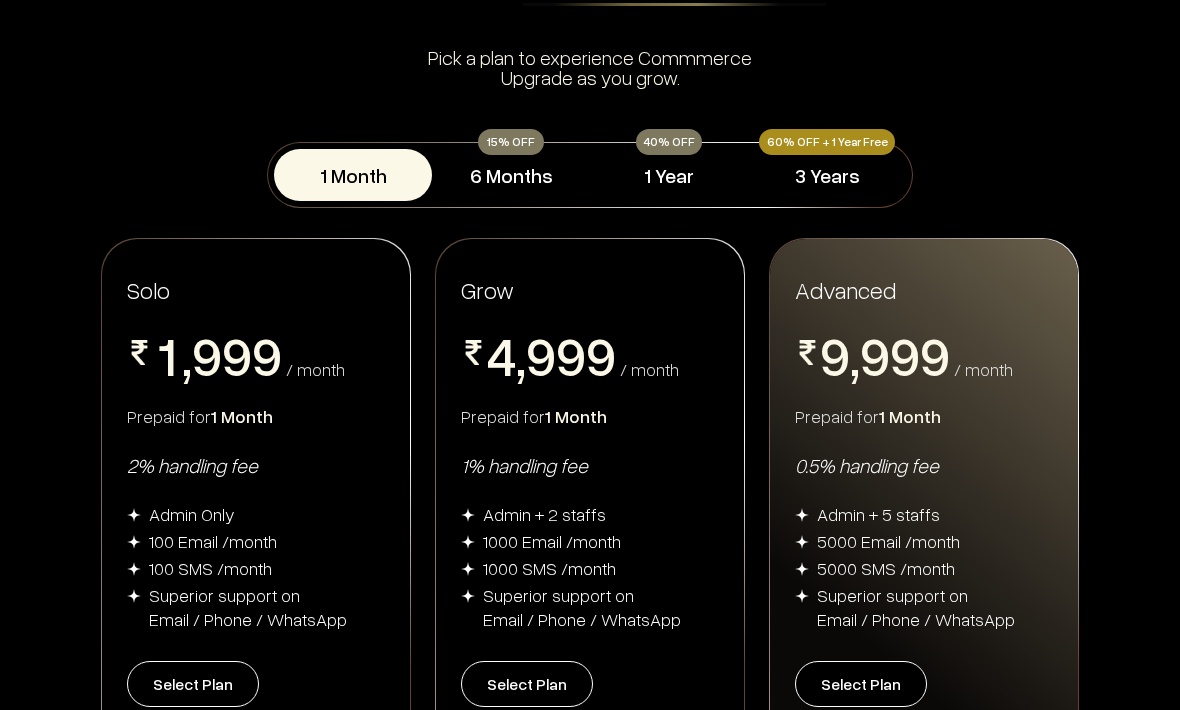 click on "6 Months" at bounding box center (511, 176) 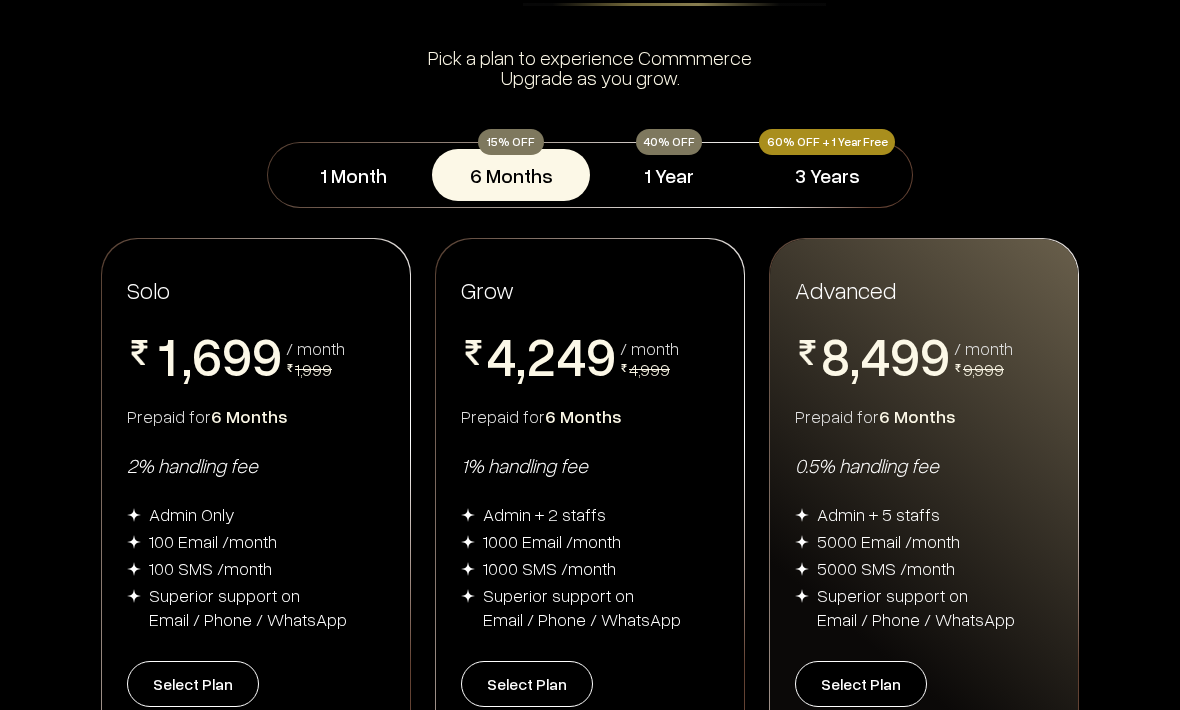 scroll, scrollTop: 193, scrollLeft: 0, axis: vertical 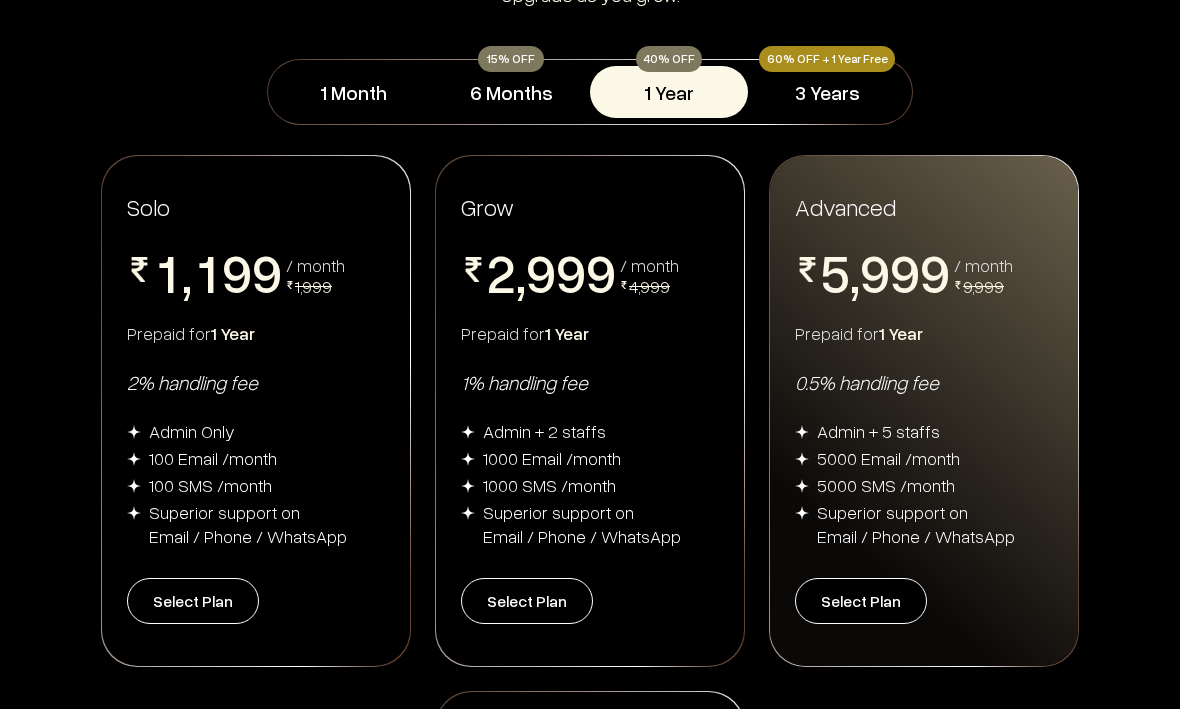 click on "3 Years" at bounding box center (827, 93) 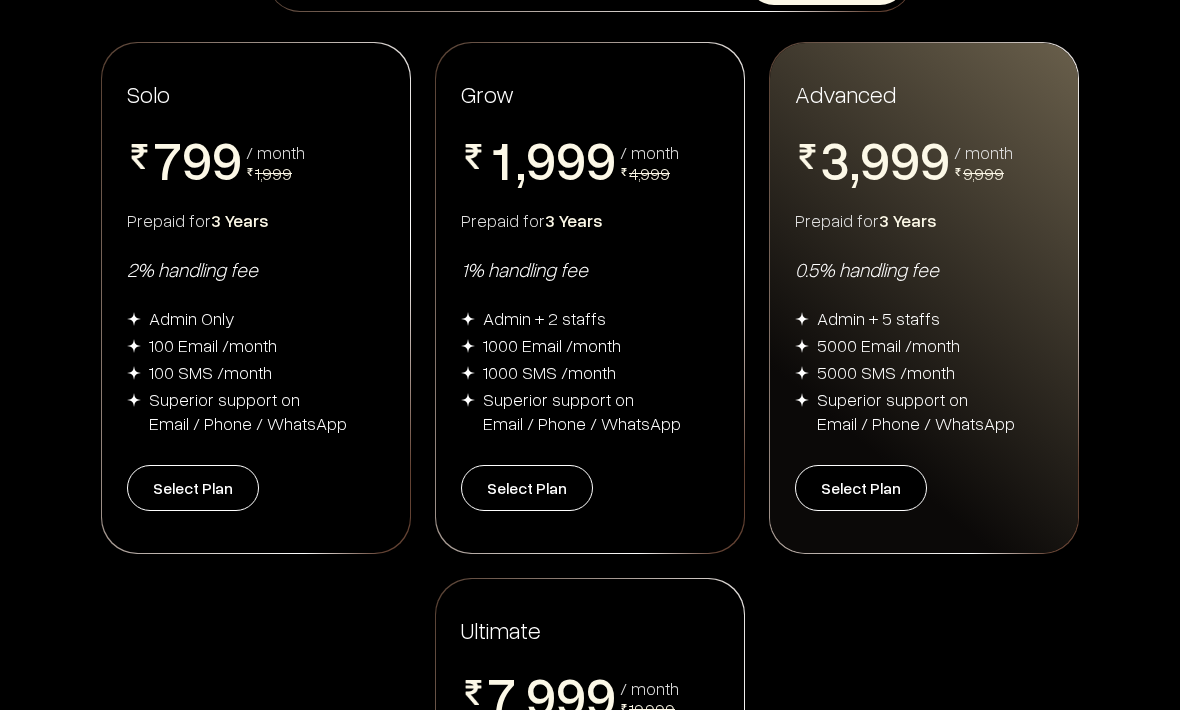 scroll, scrollTop: 392, scrollLeft: 0, axis: vertical 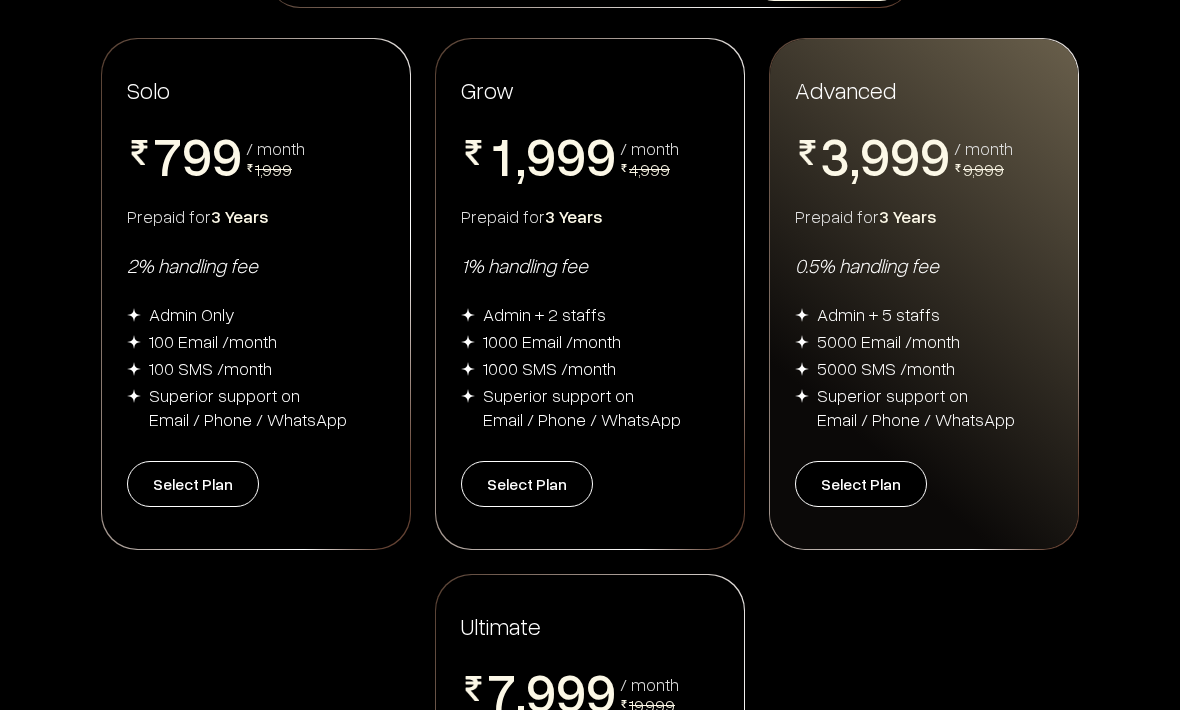 click on "Select Plan" at bounding box center [193, 485] 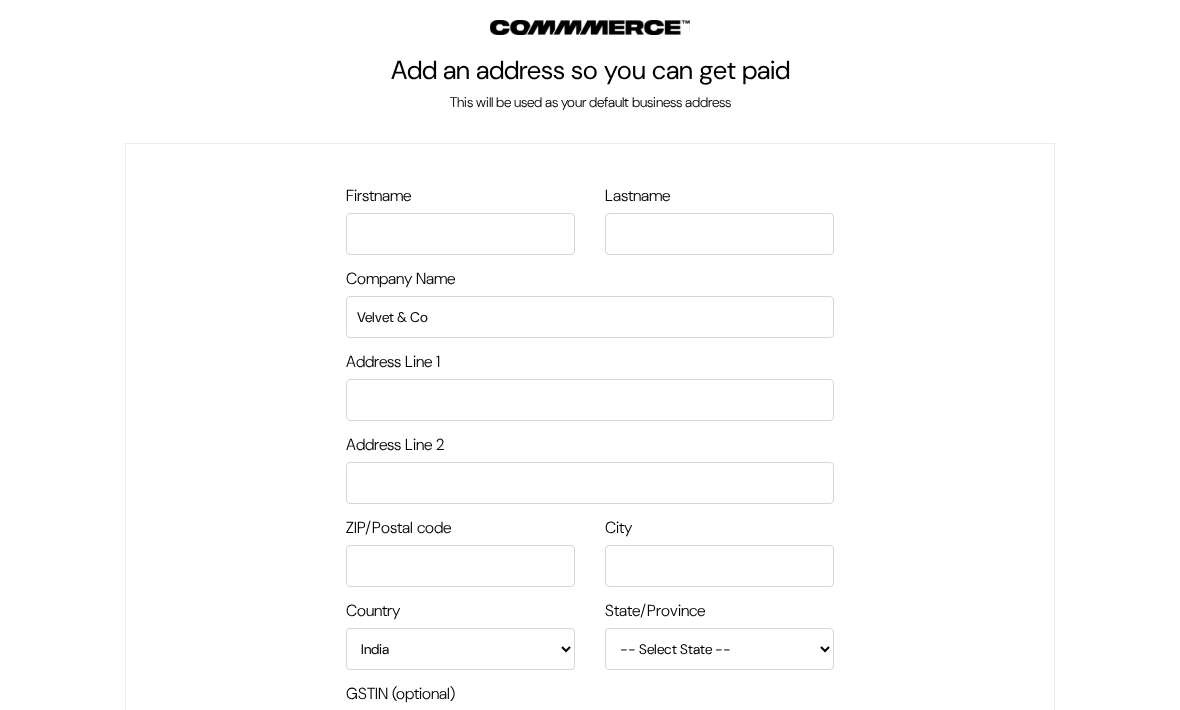scroll, scrollTop: 0, scrollLeft: 0, axis: both 